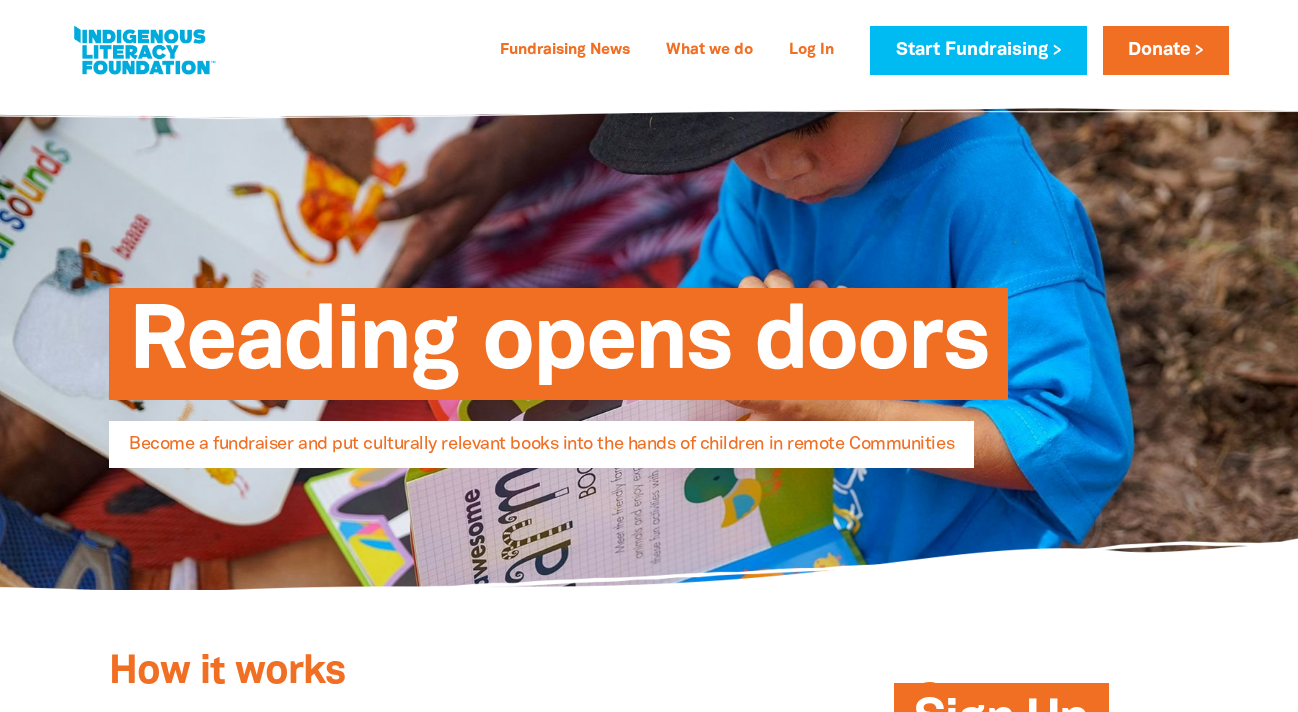 select on "AU" 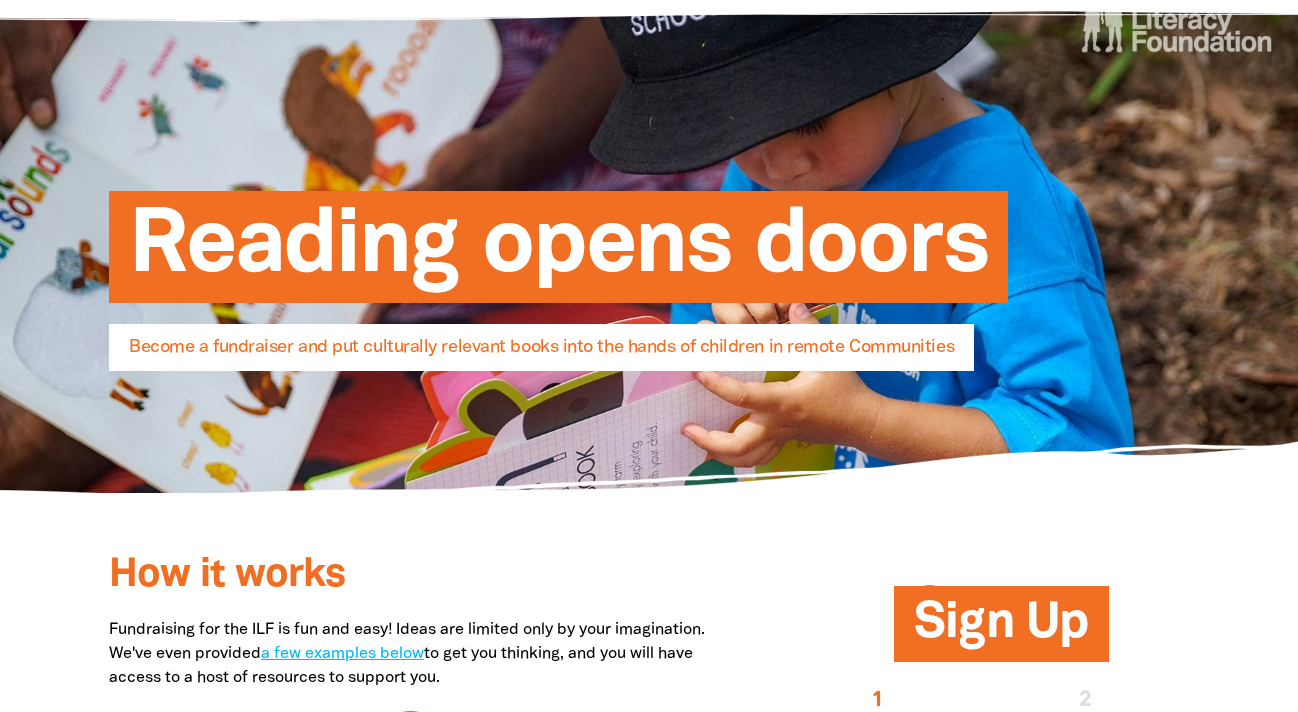 scroll, scrollTop: 0, scrollLeft: 0, axis: both 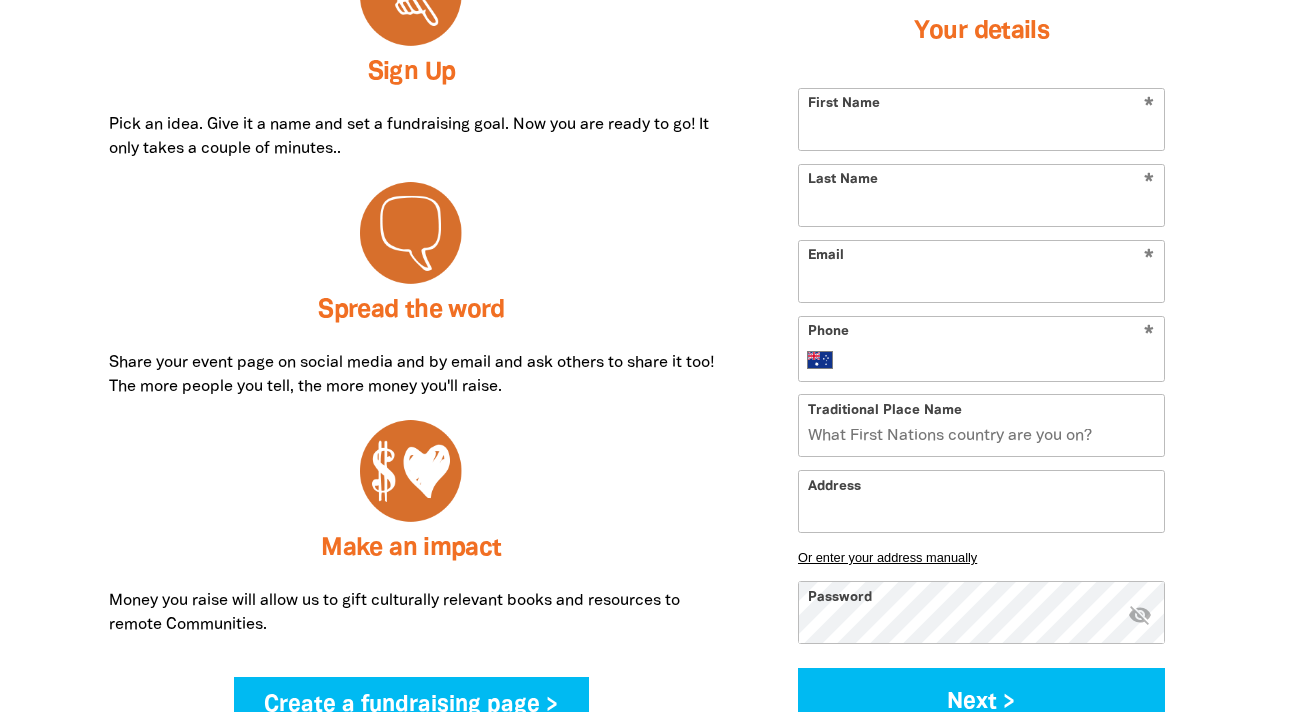 click on "First Name" at bounding box center [981, 119] 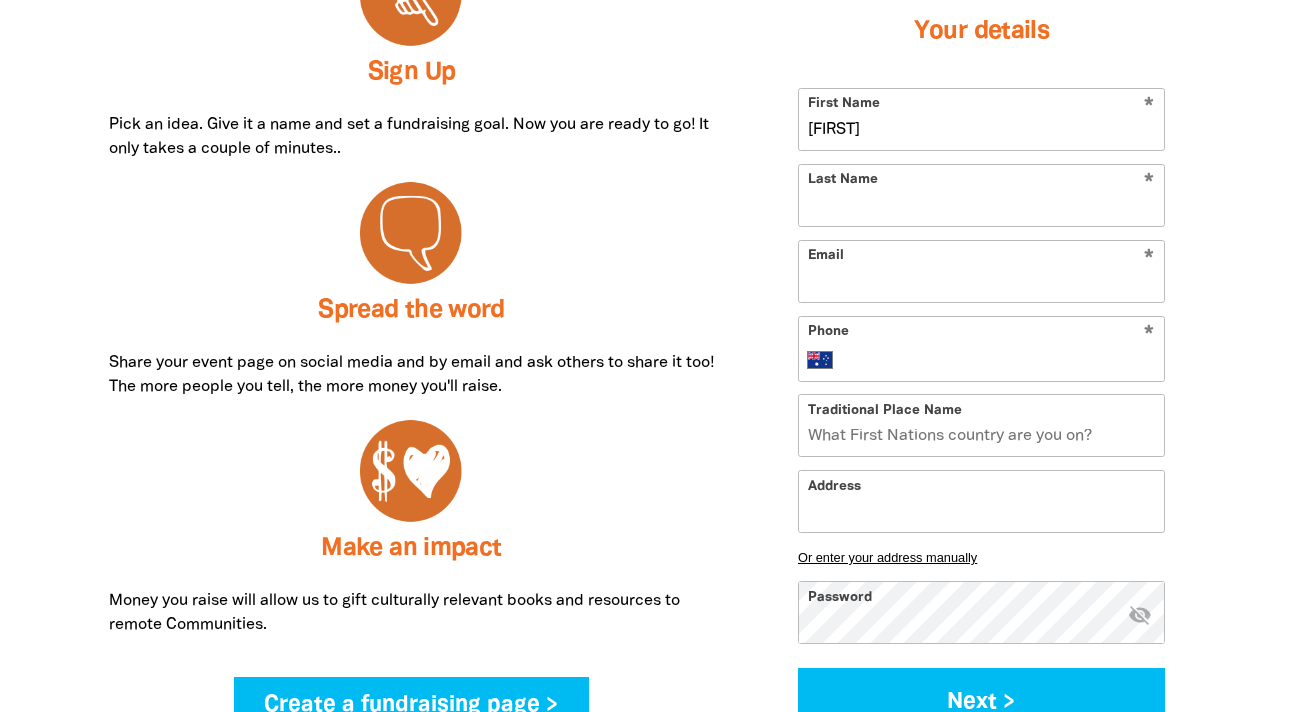 type on "[LAST]" 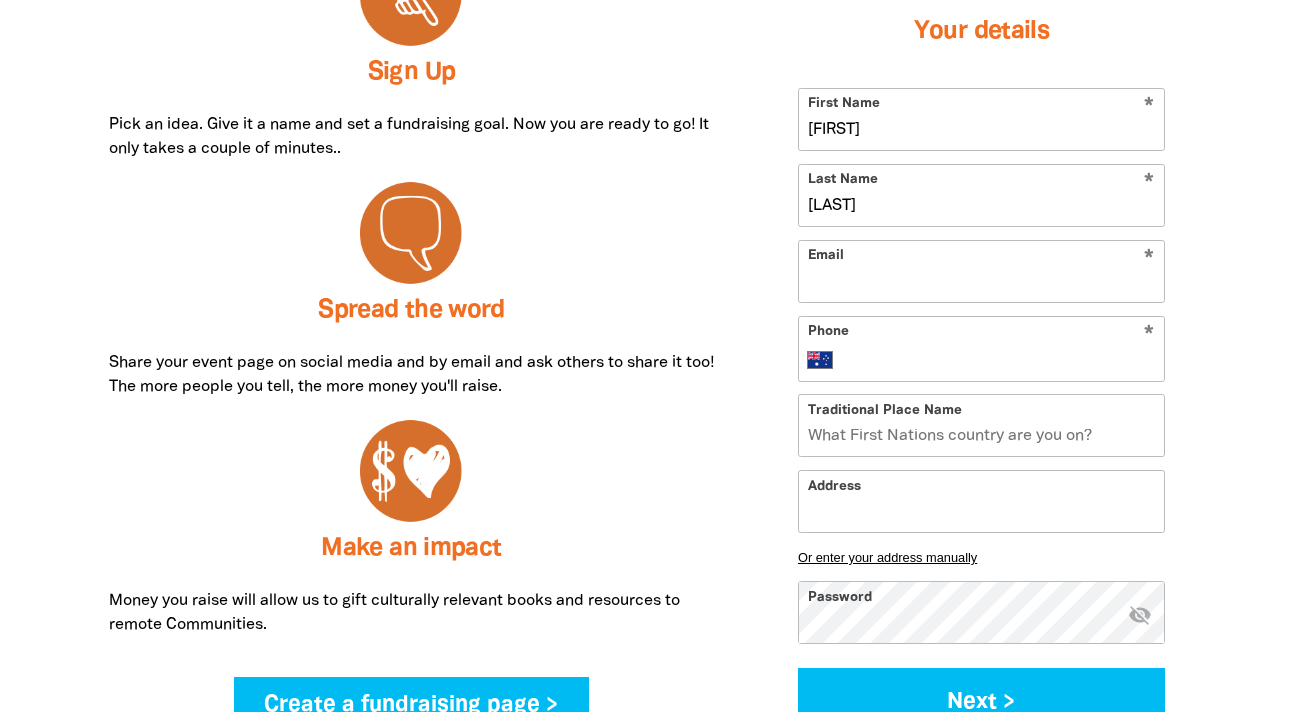 type on "[EMAIL]" 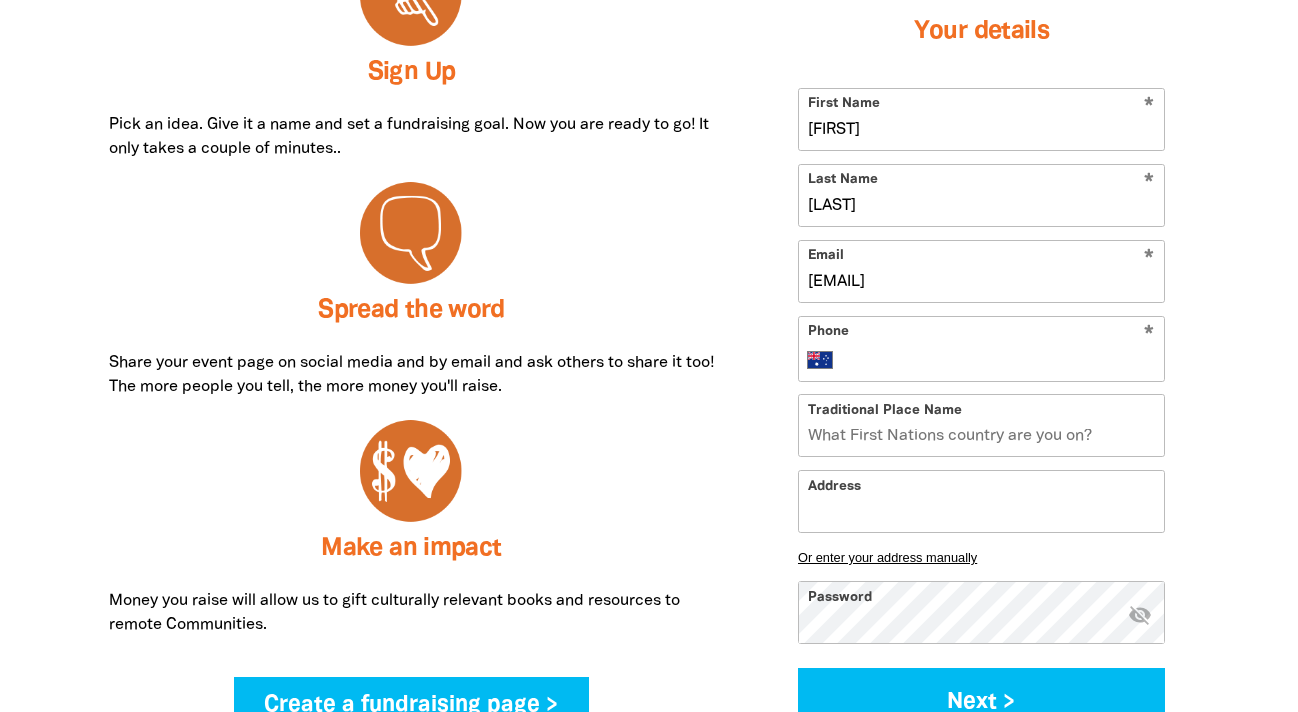 type on "+61 2 9704 5651" 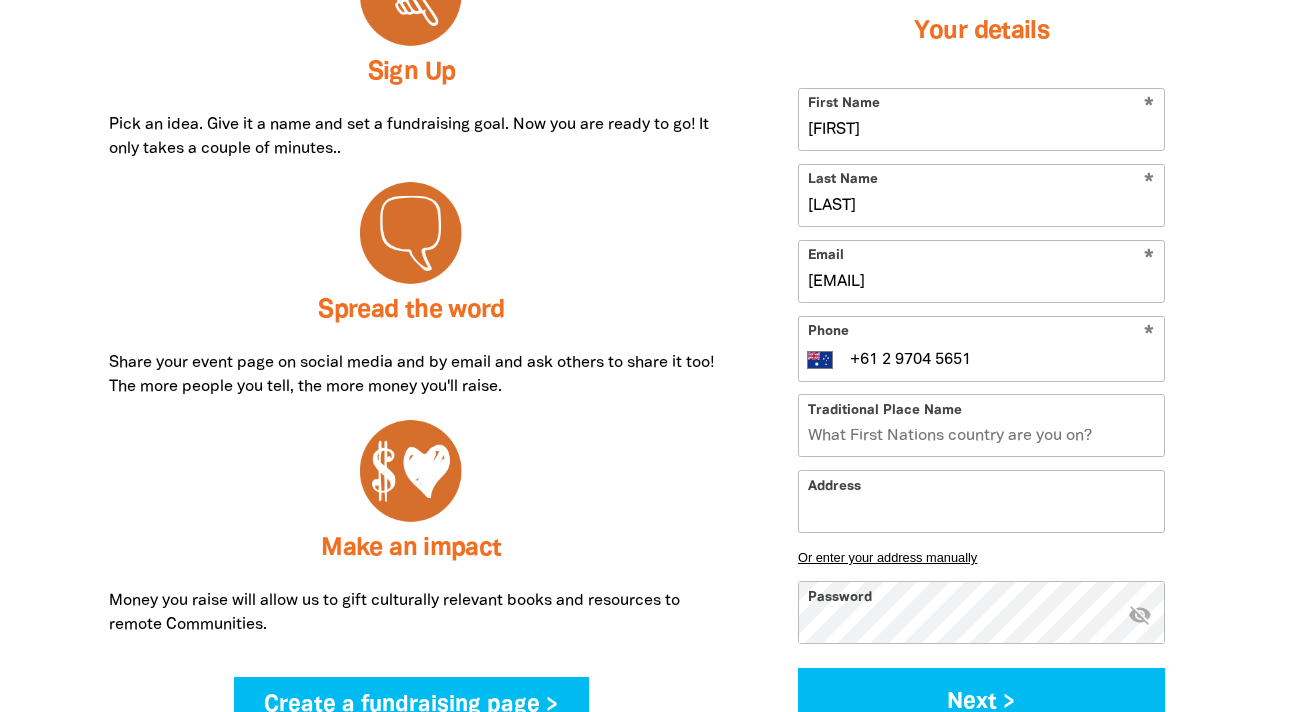 type on "PLC Sydney Performing Arts Centre" 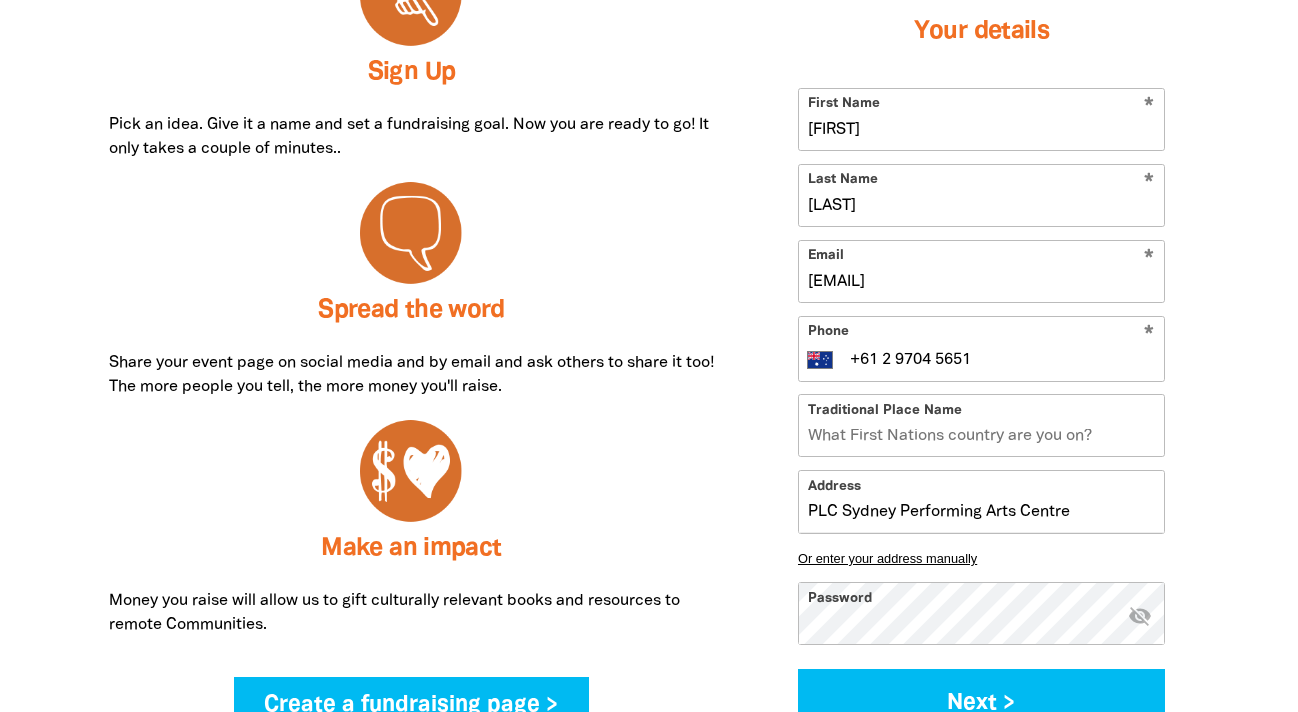 click on "Traditional Place Name" at bounding box center [981, 425] 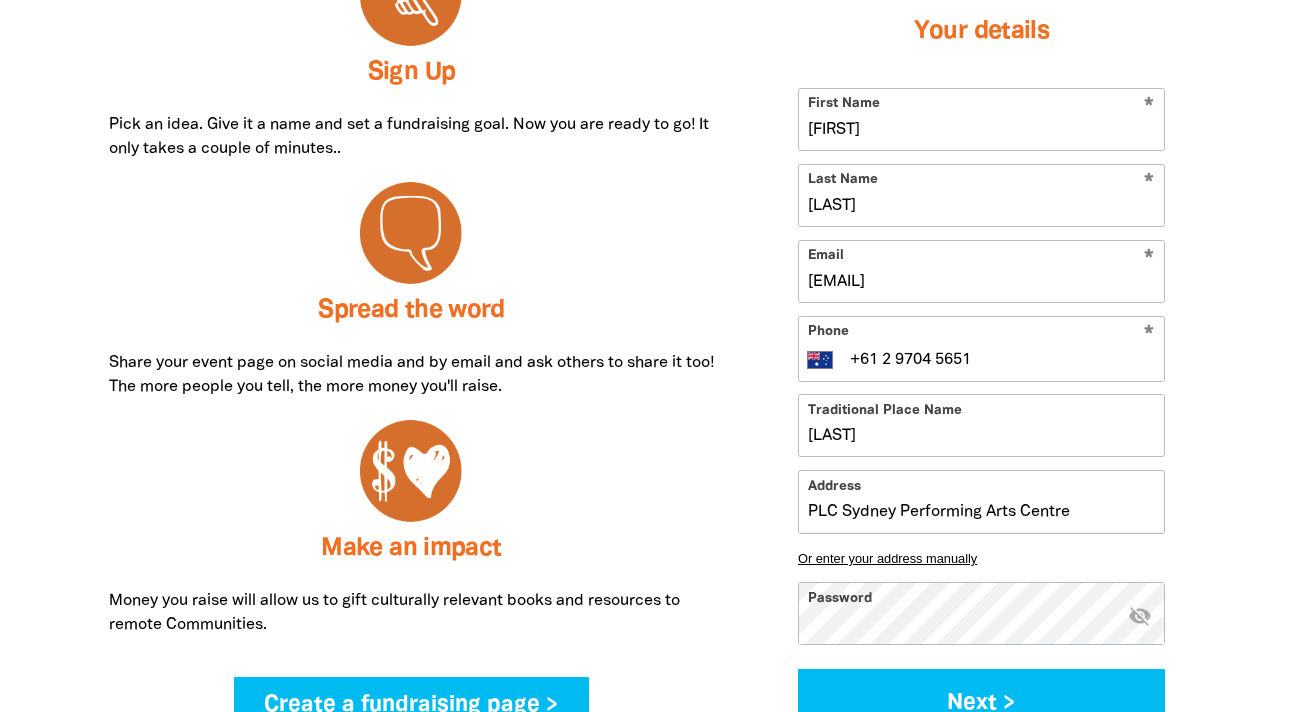type on "[LAST]" 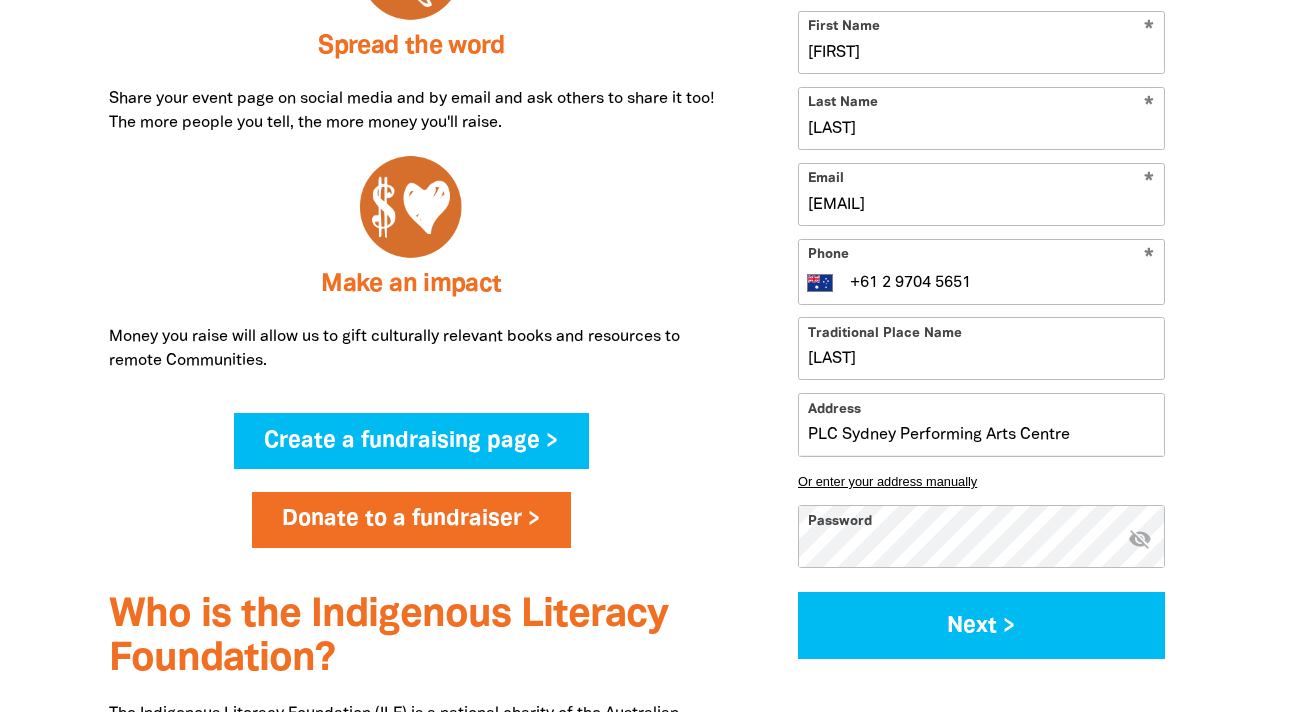 scroll, scrollTop: 1166, scrollLeft: 0, axis: vertical 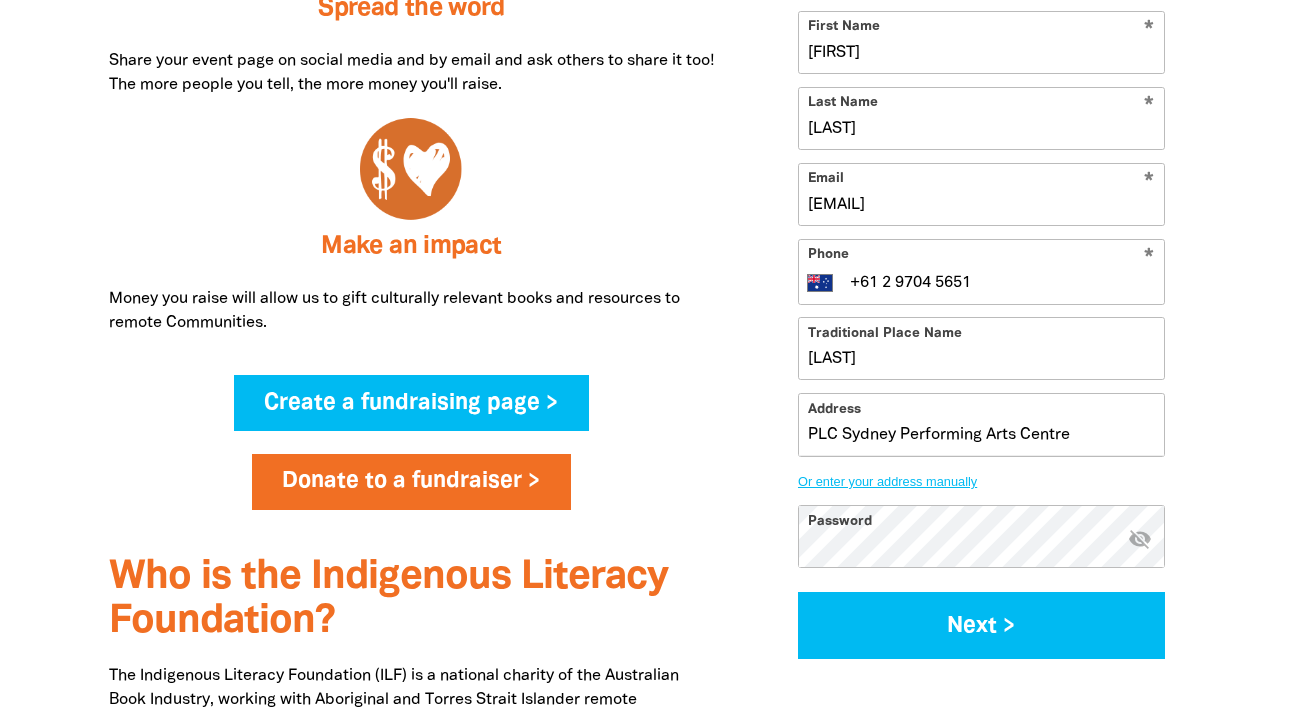 click on "Or enter your address manually" at bounding box center (981, 481) 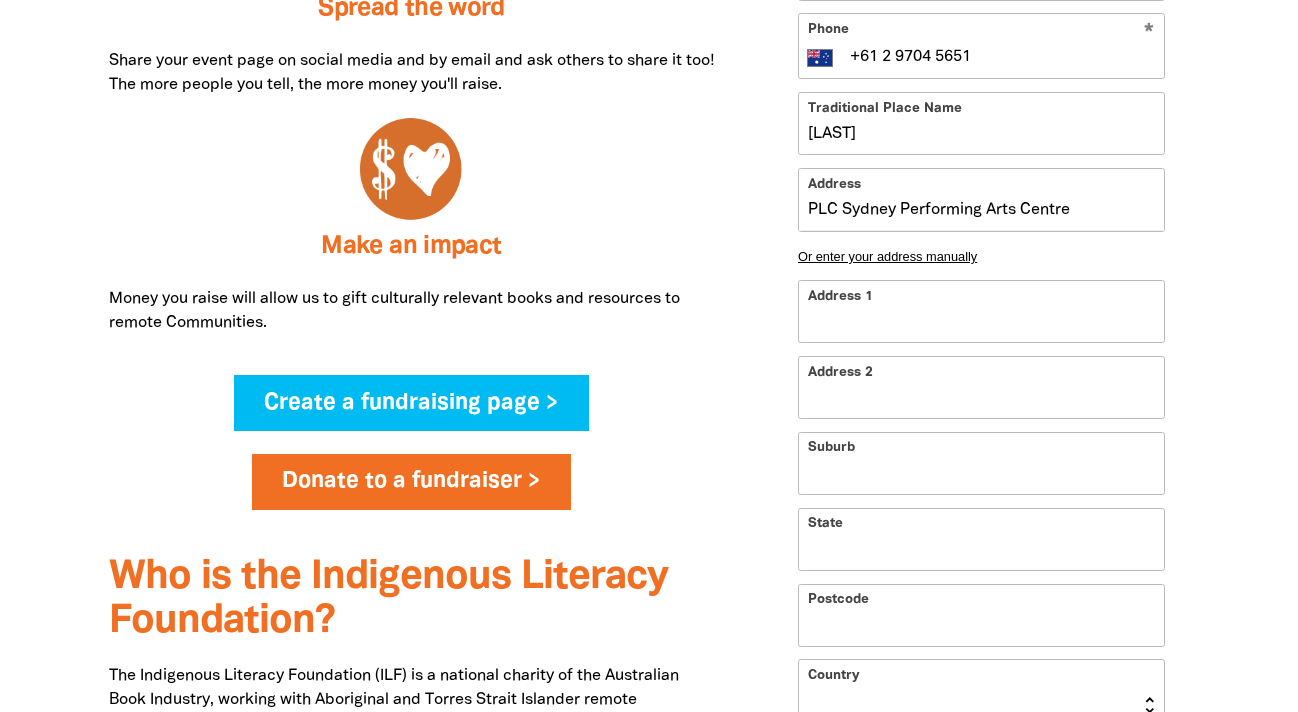 click on "Address 1" at bounding box center (981, 311) 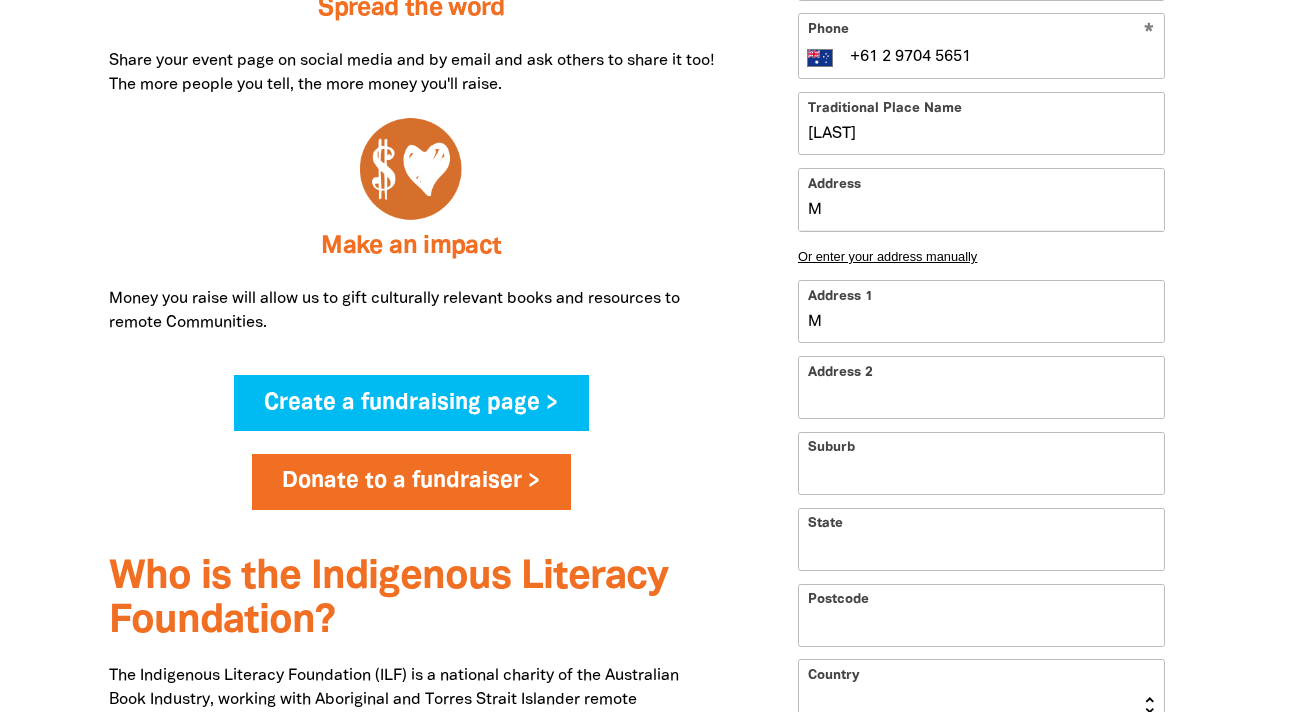 type on "Me" 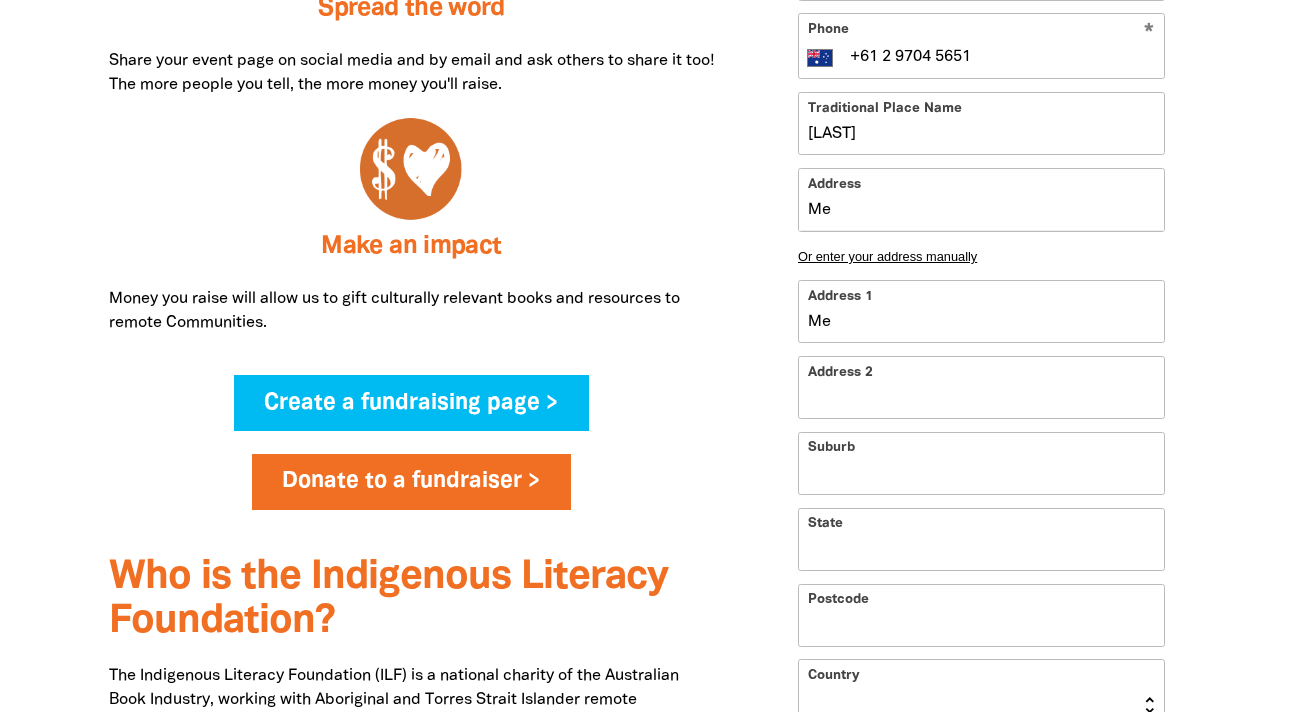 type on "Met" 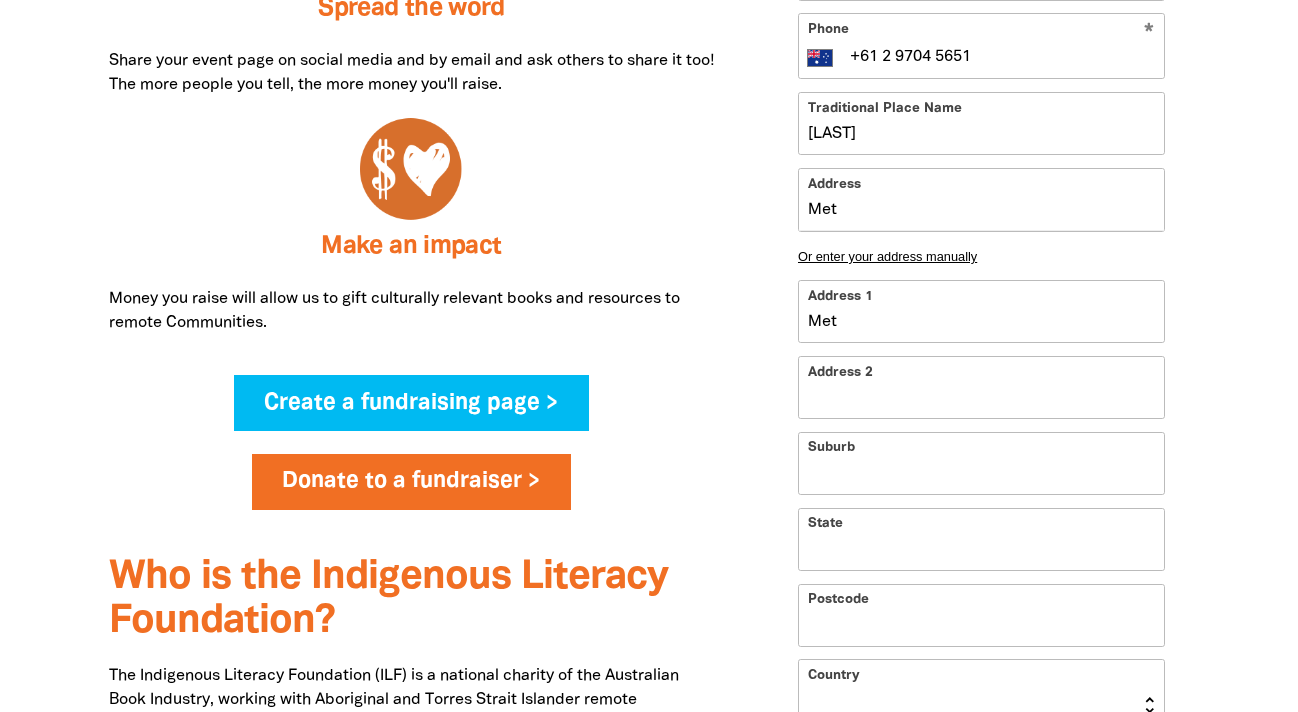 type on "Meta" 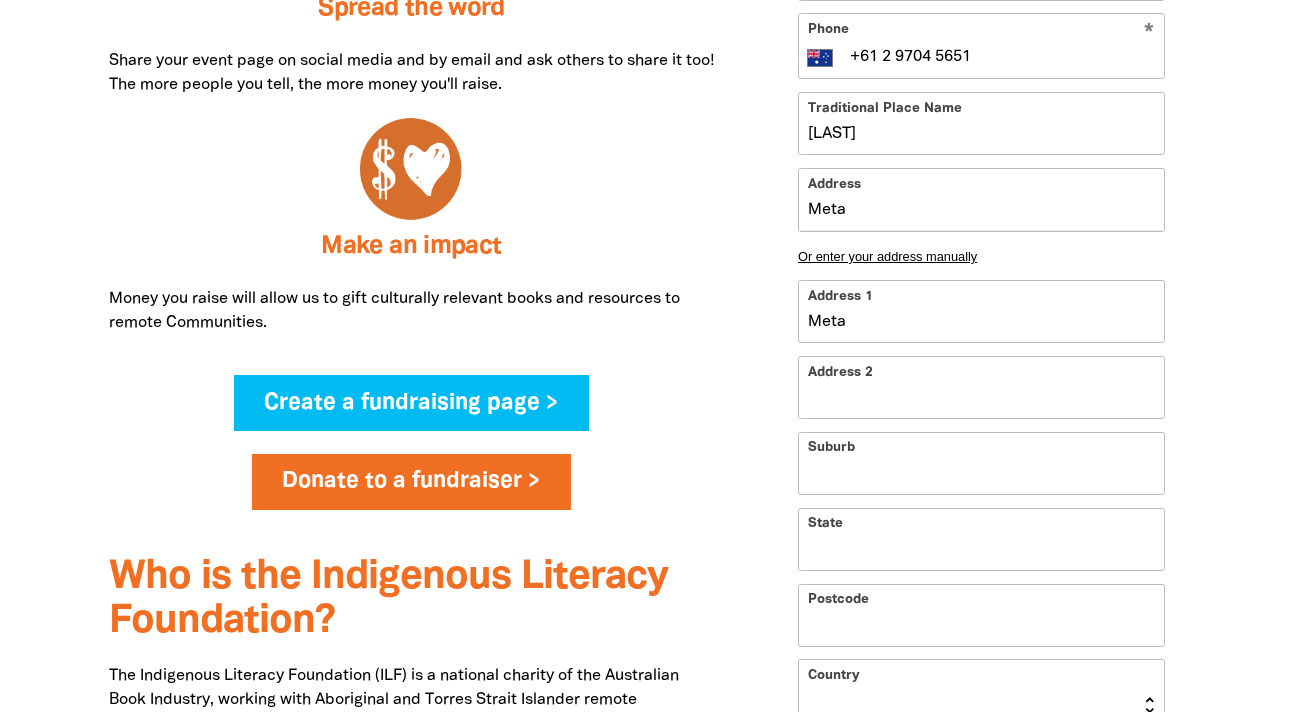 type on "Meta" 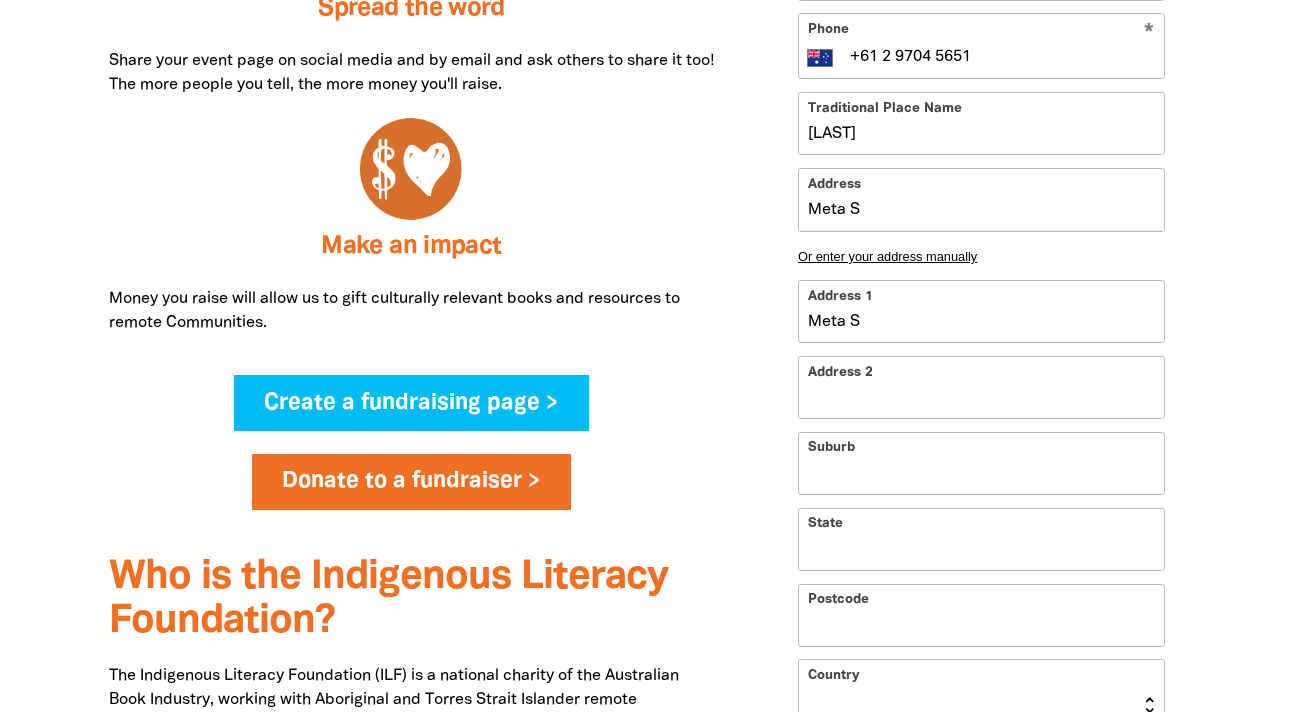 type on "Meta ST" 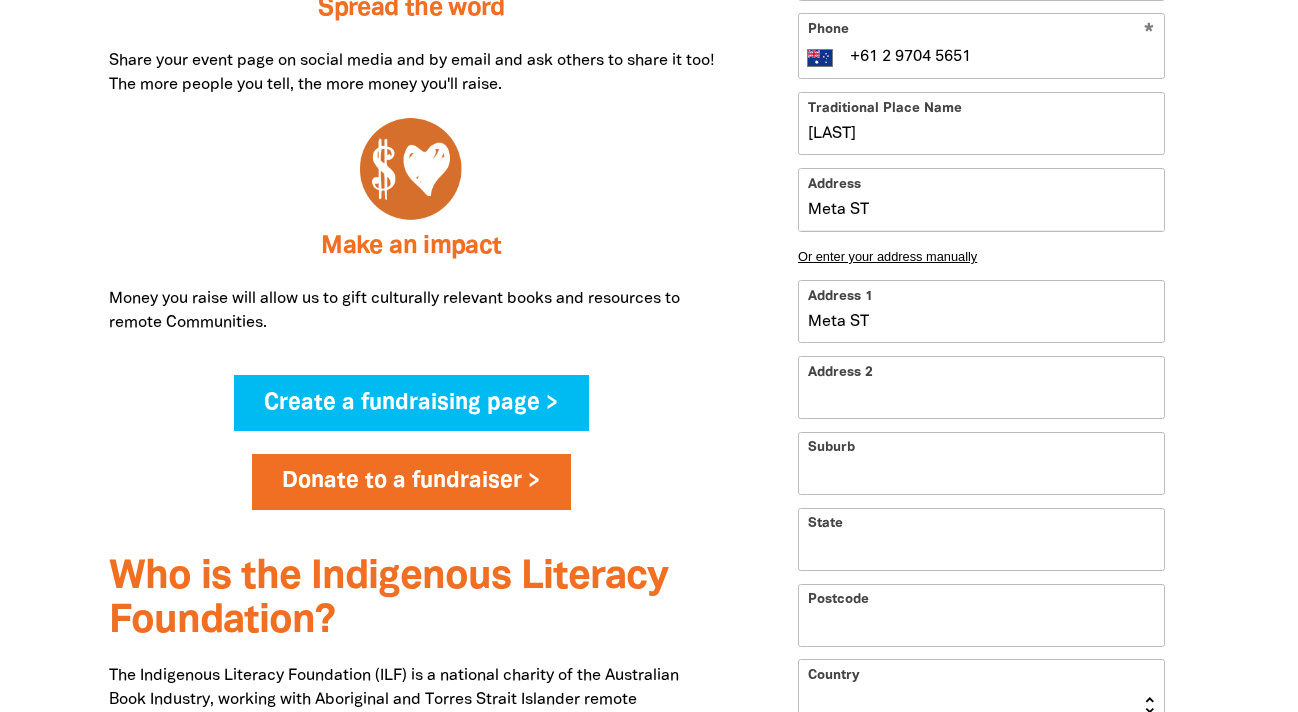 type on "Meta STr" 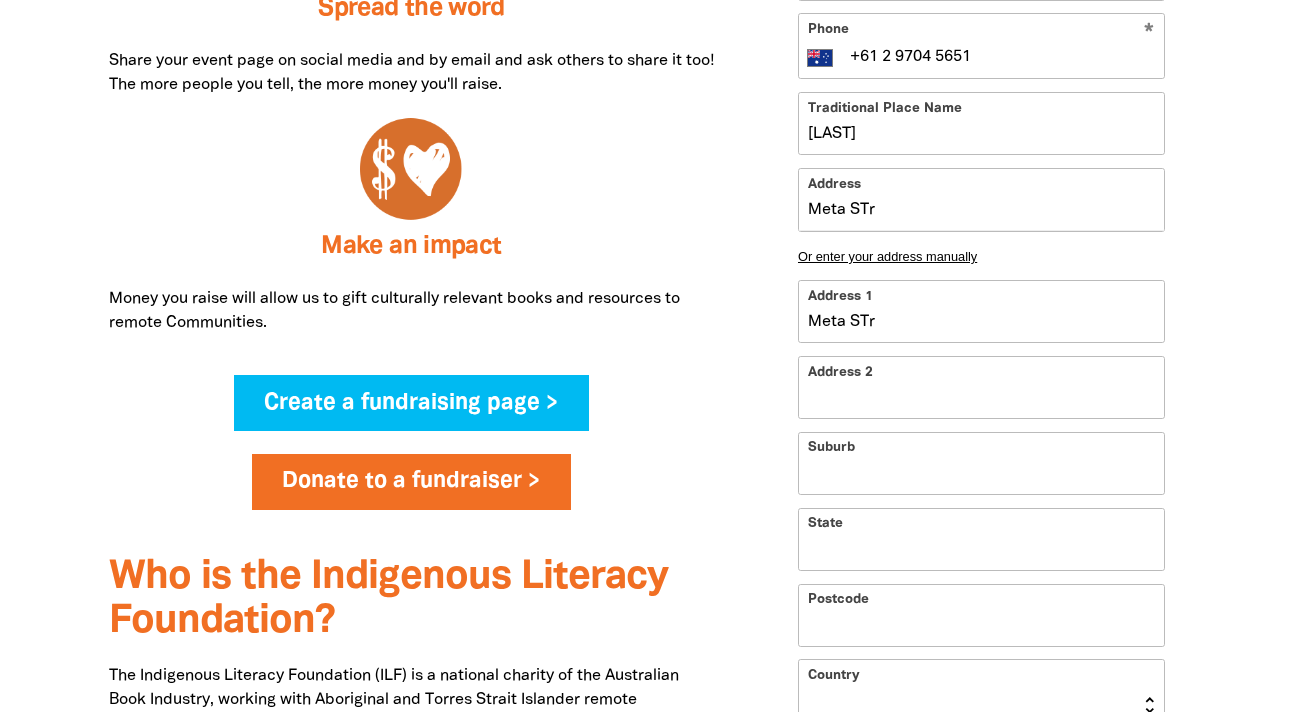 type on "Meta STr" 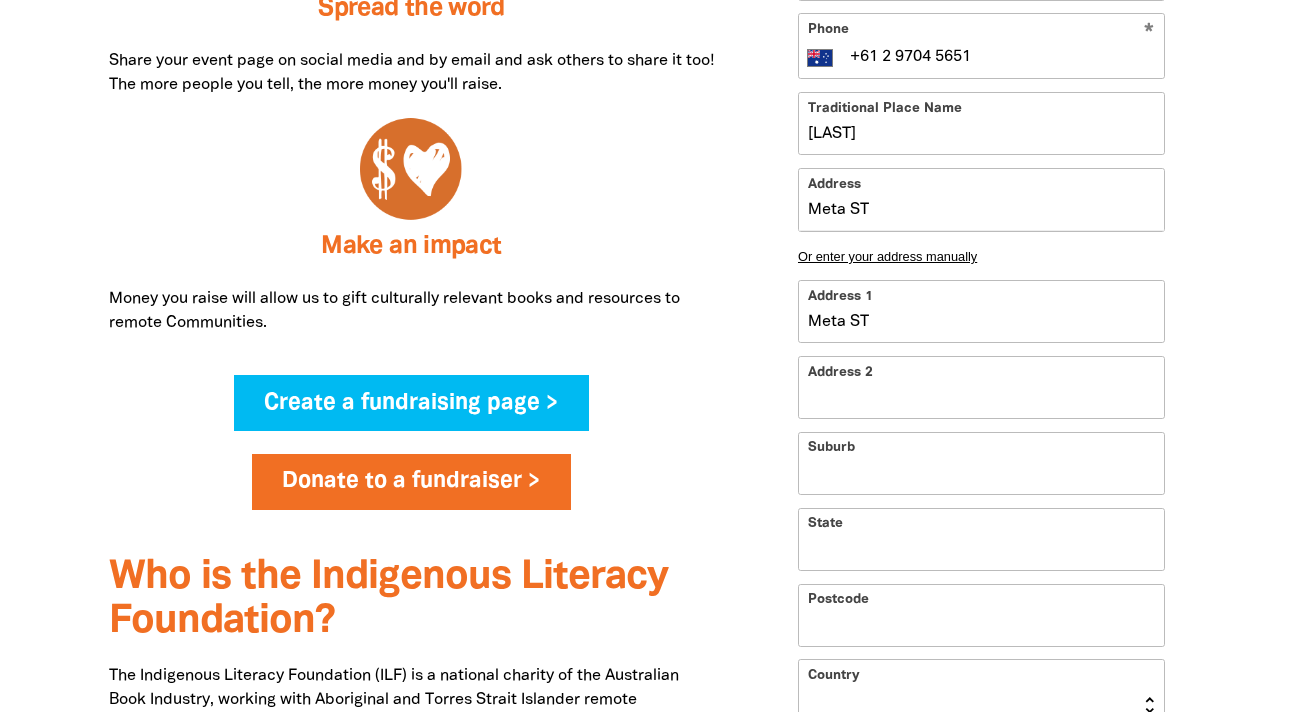 type on "Meta S" 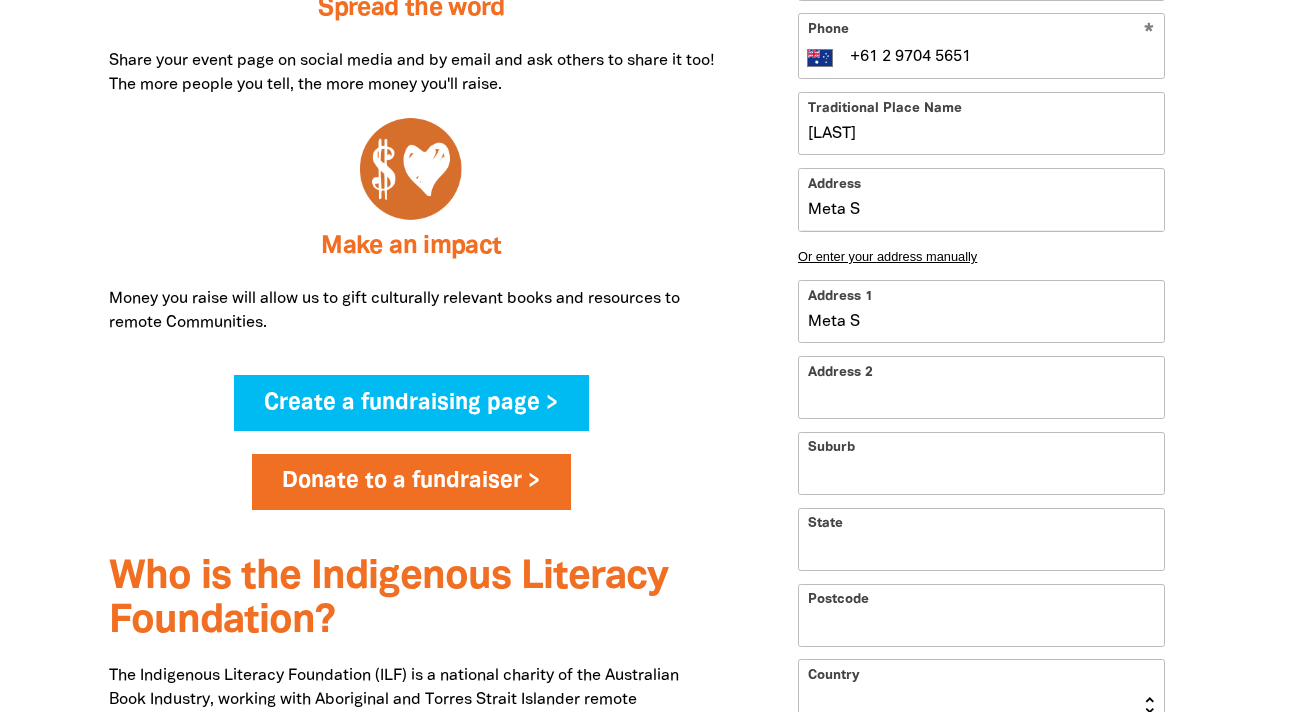 type on "Meta St" 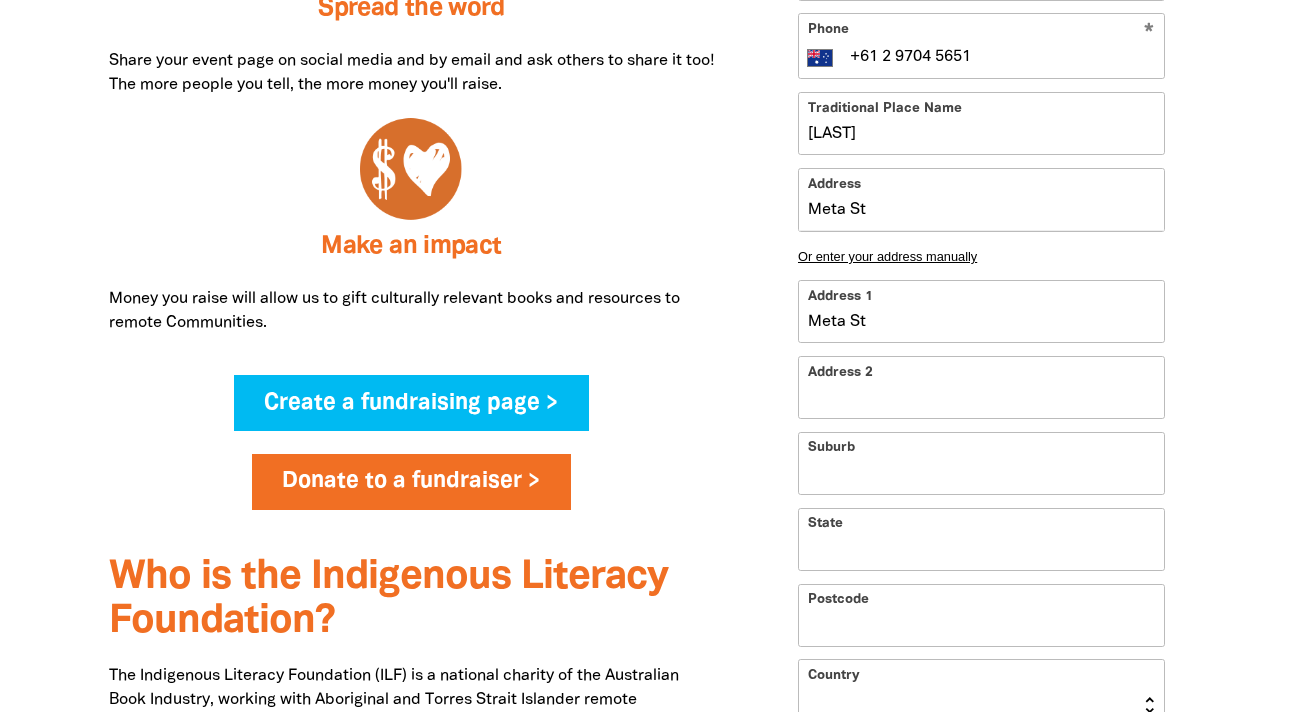 type on "Meta Str" 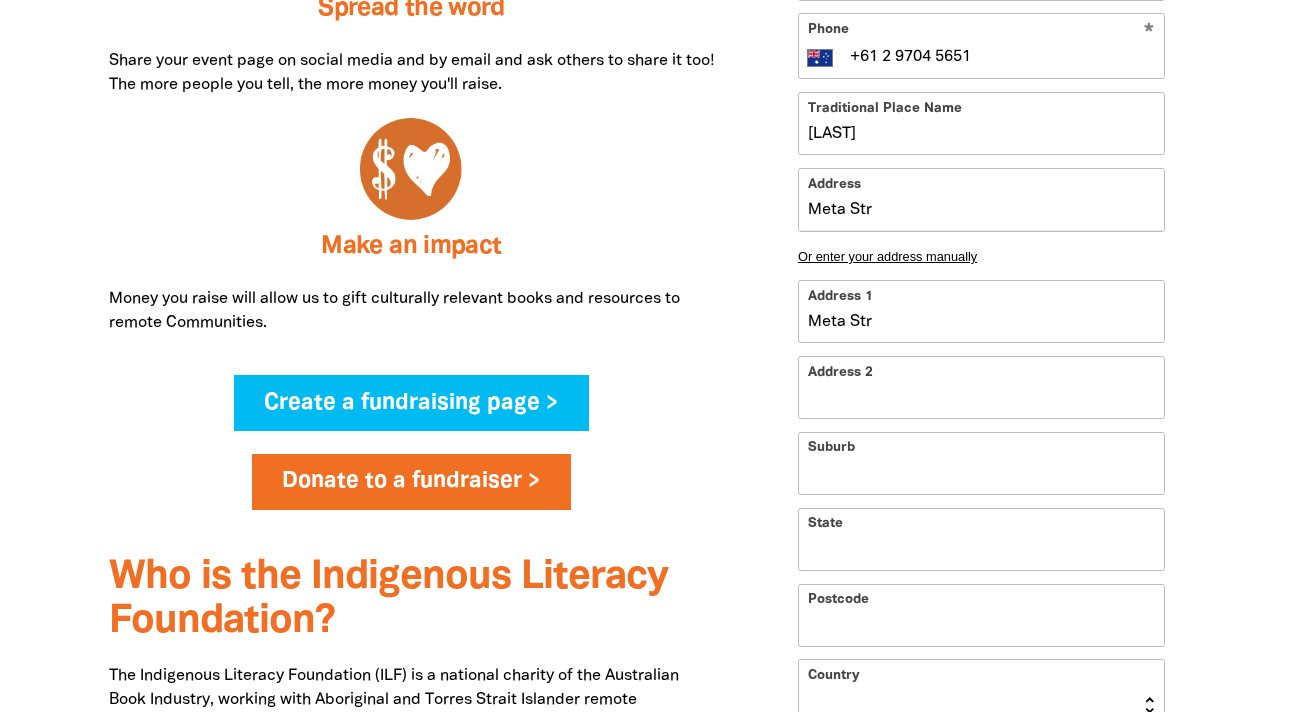 type on "Meta Stre" 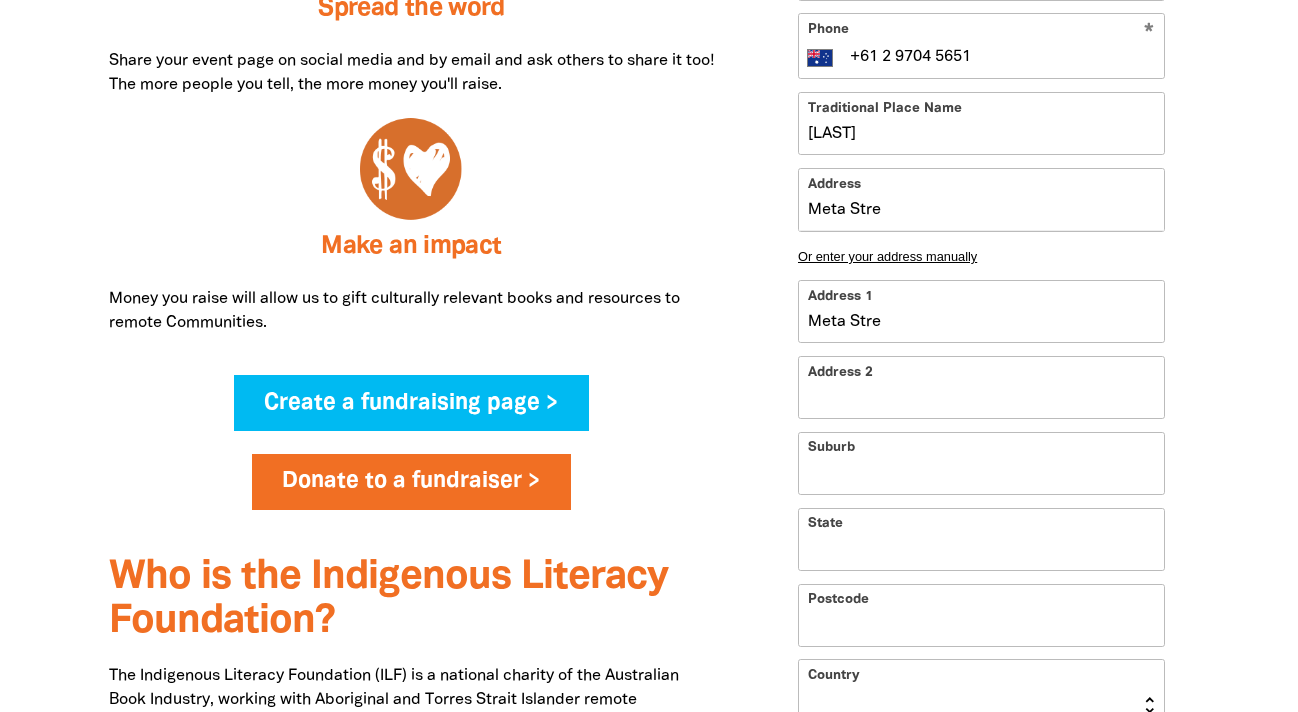 type on "Meta Stre" 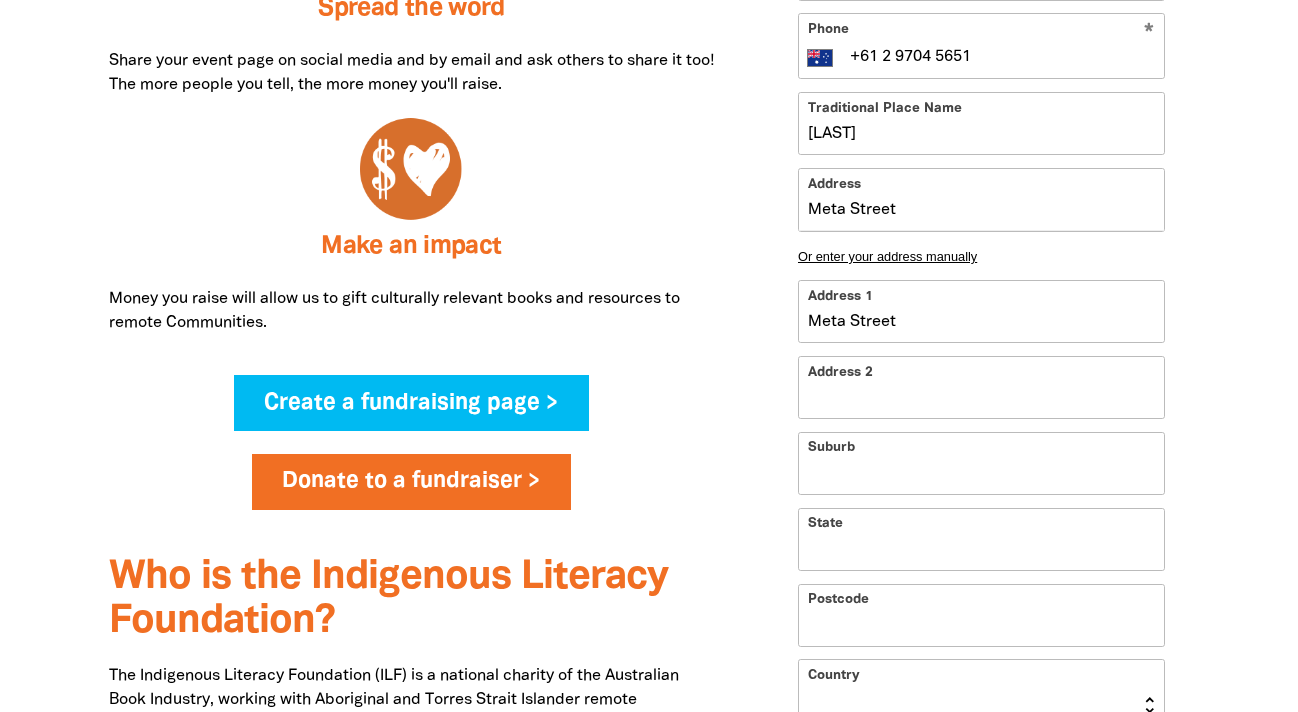 type on "Meta Street" 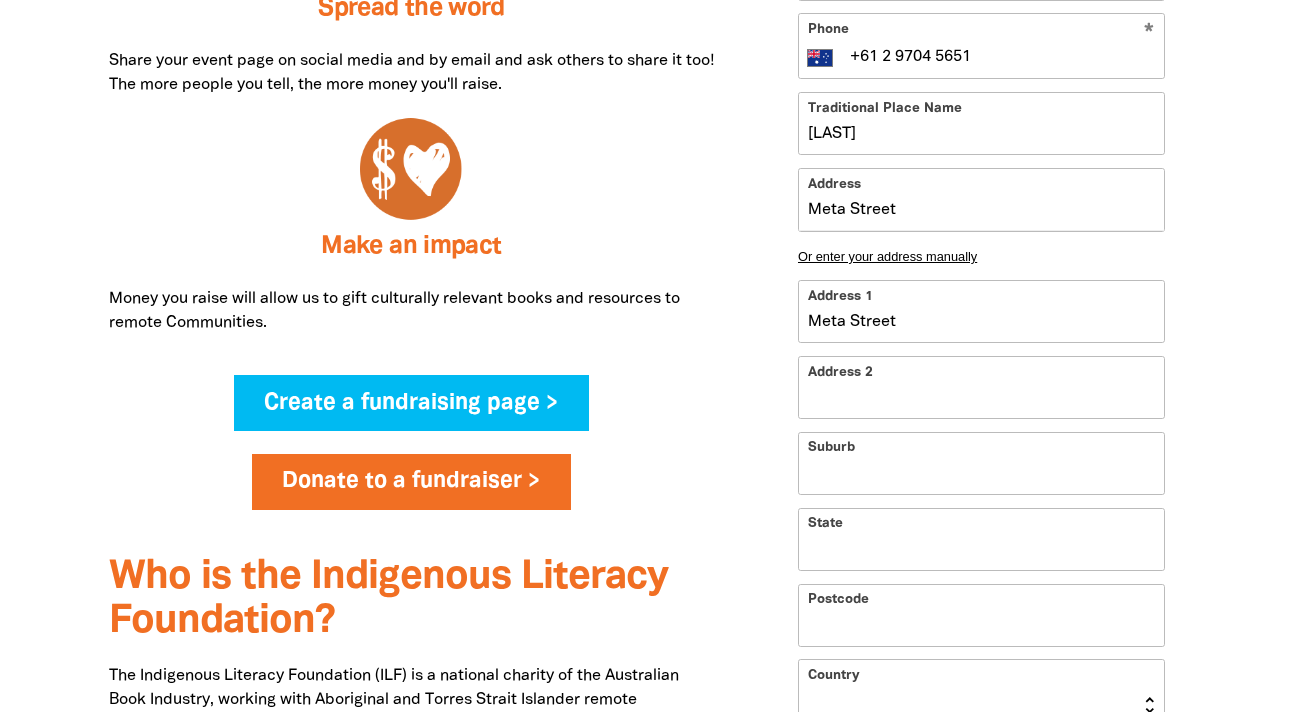 click on "Suburb" at bounding box center [981, 463] 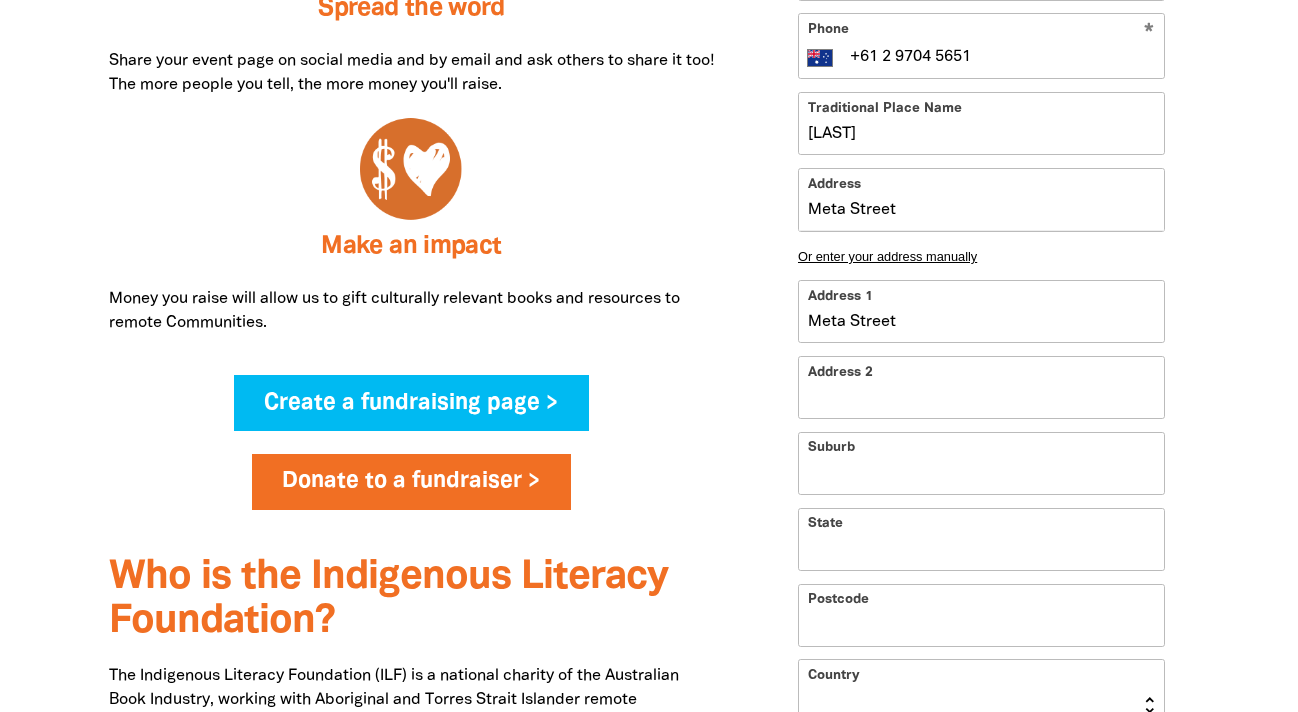 type on "Croydon" 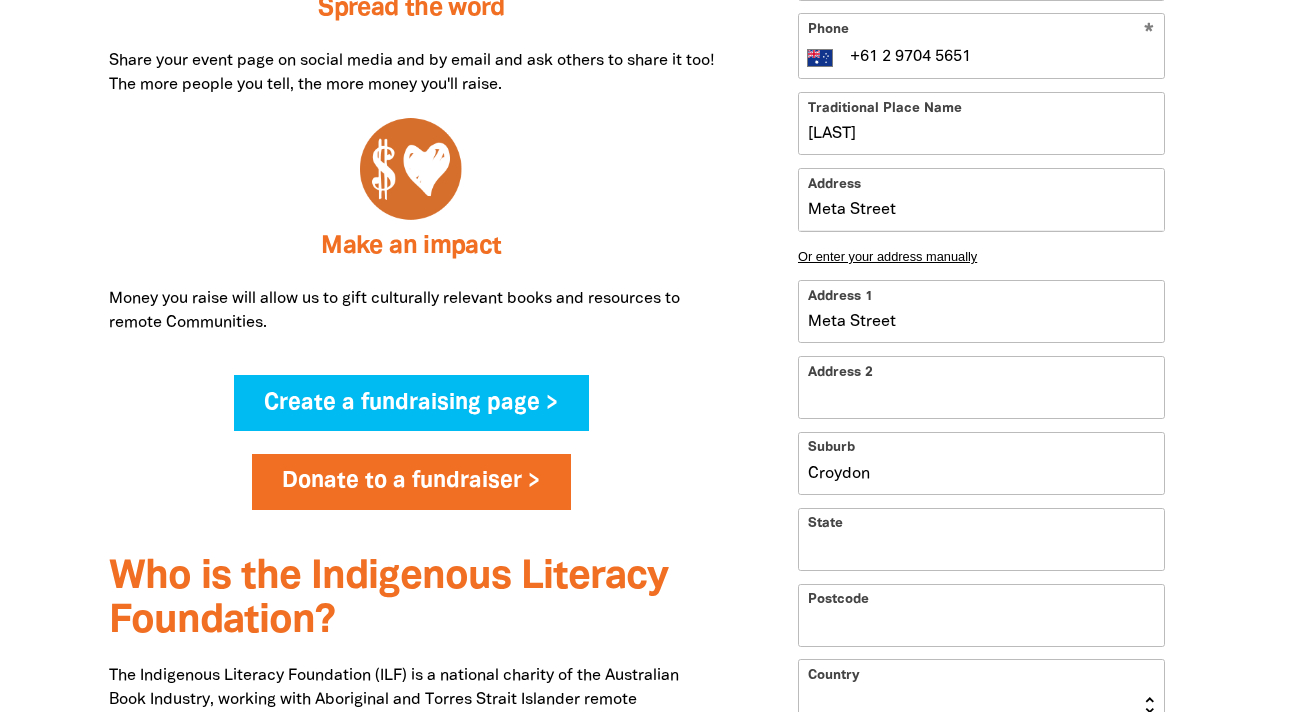 type on "PLC Sydney Performing Arts Centre" 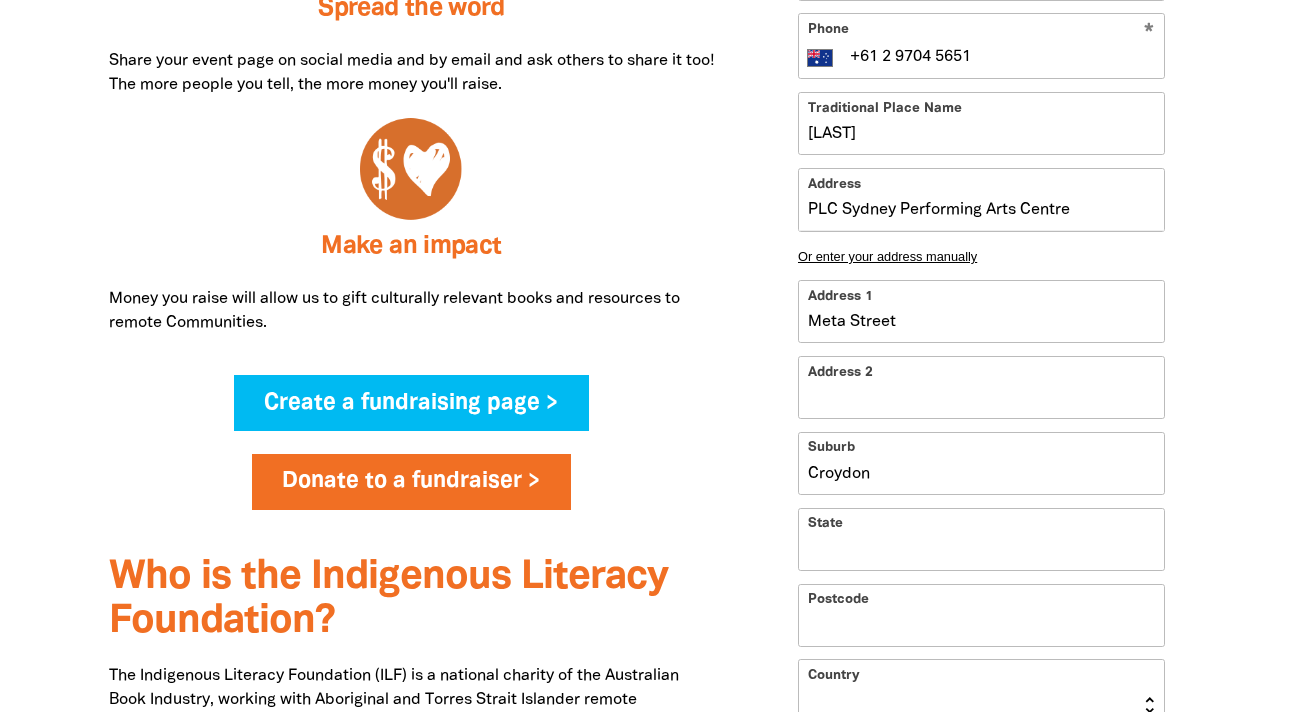 type on "New South Wales" 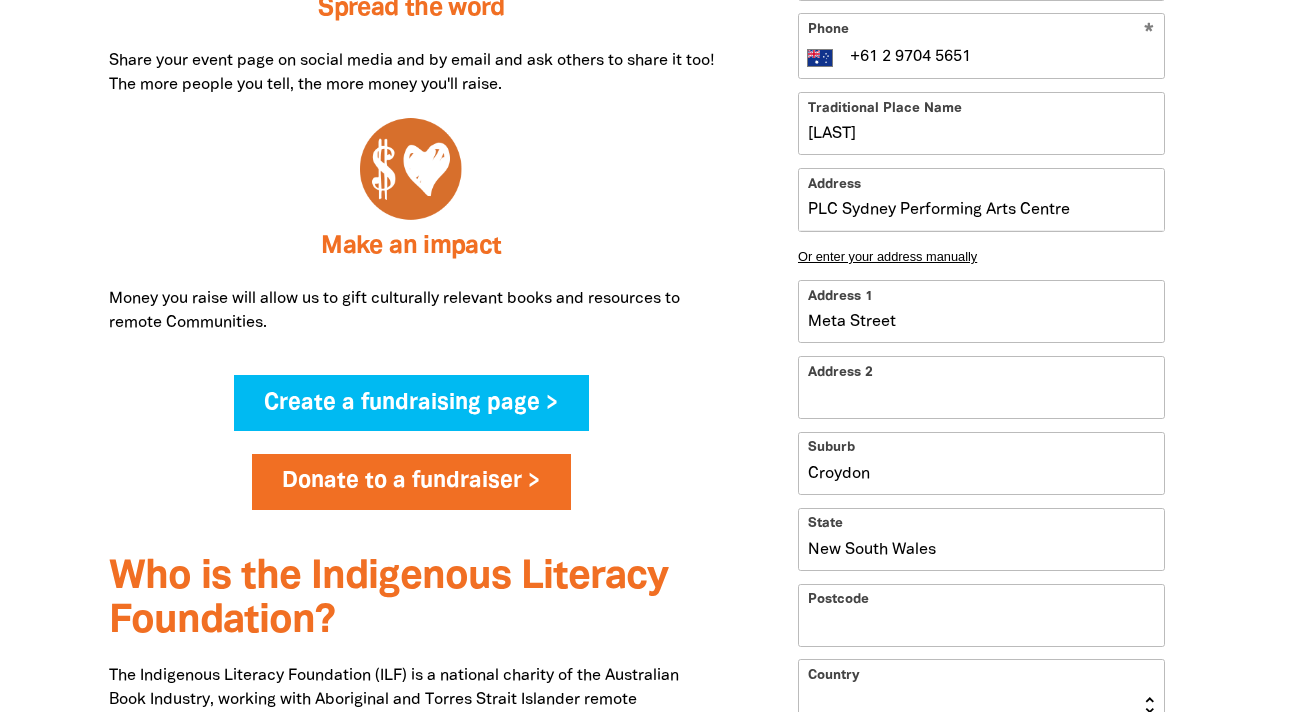 type on "2132" 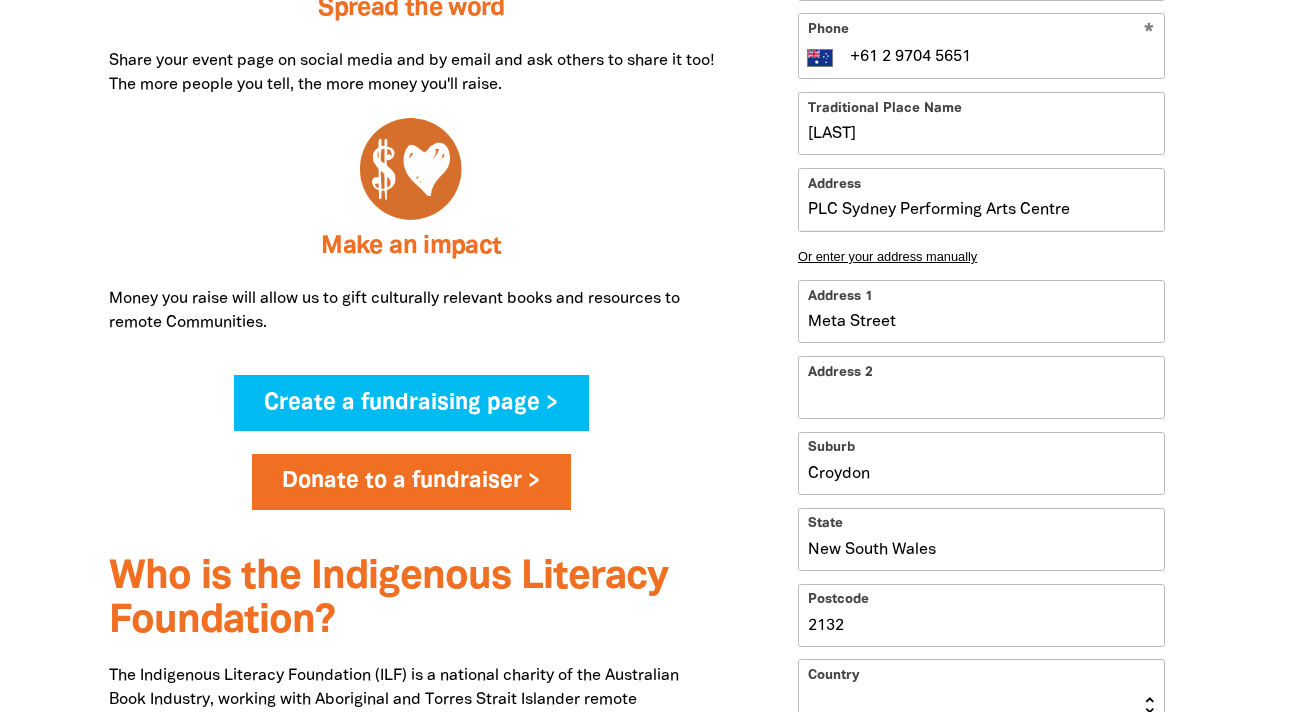 select on "AU" 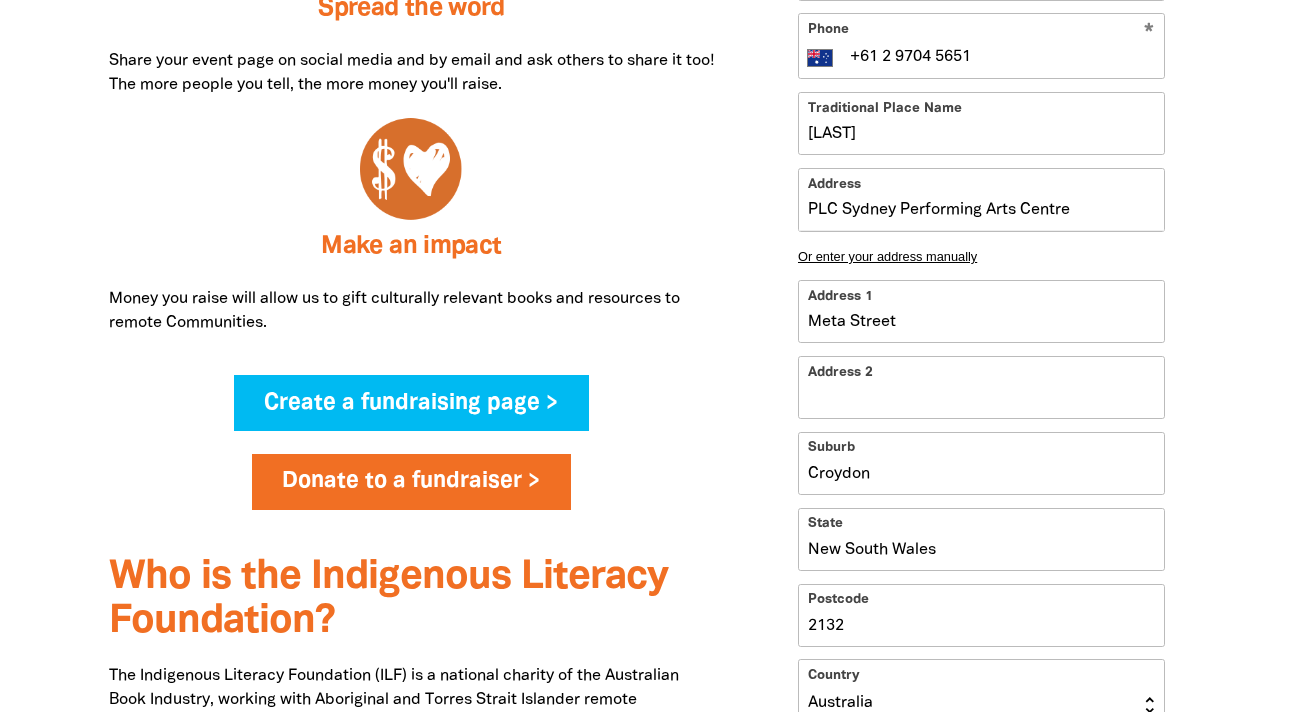 type on "[STREET], [CITY], [STATE] [POSTAL_CODE], AU" 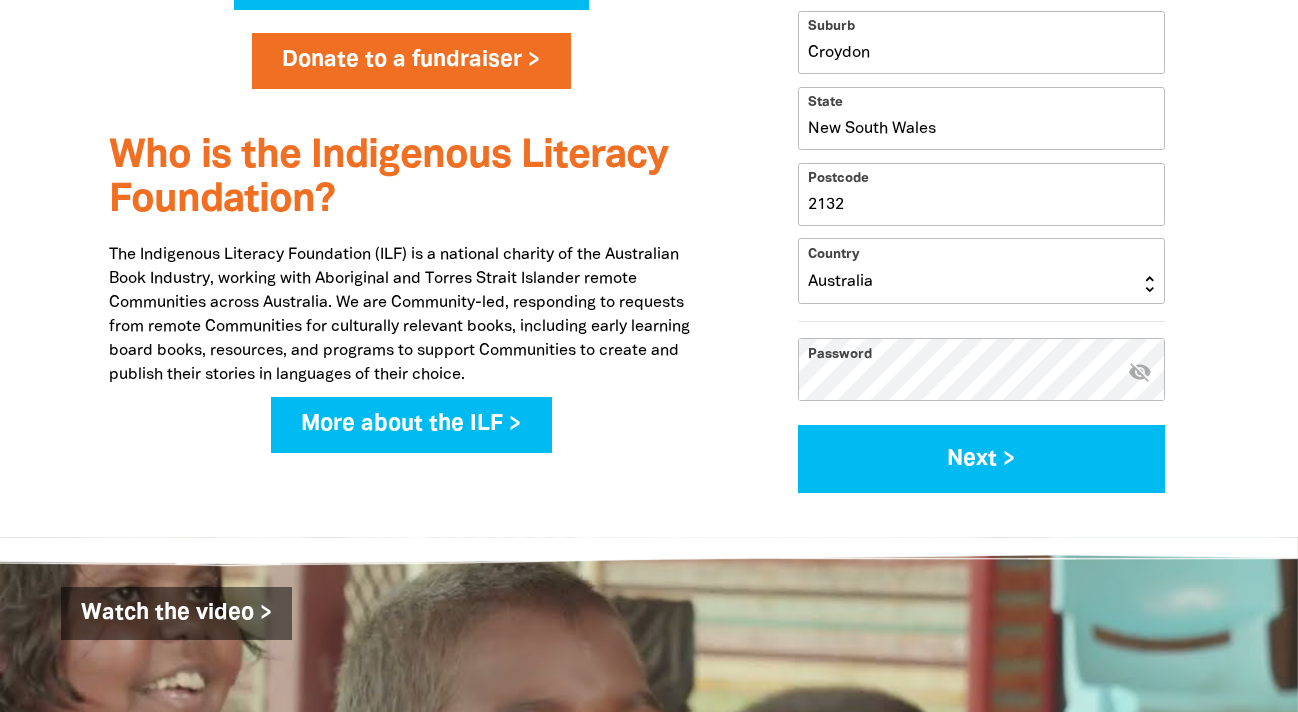 scroll, scrollTop: 1639, scrollLeft: 0, axis: vertical 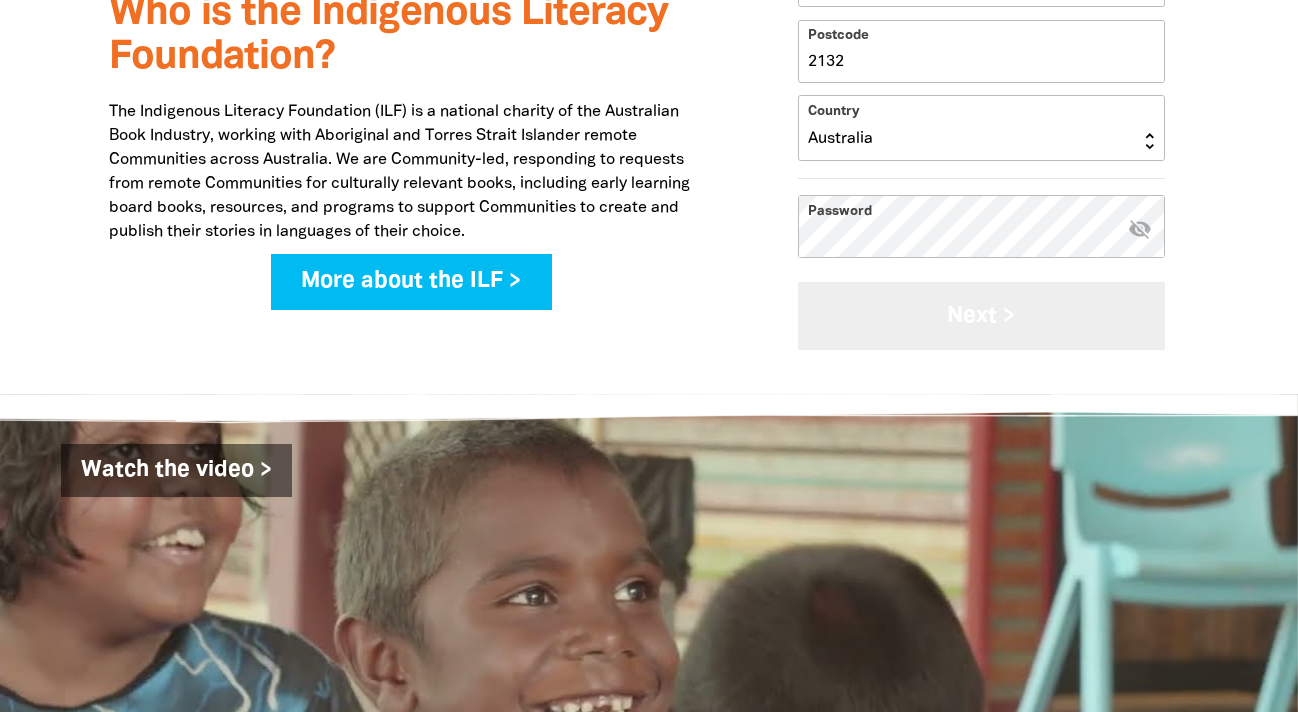 click on "Next >" at bounding box center [981, 315] 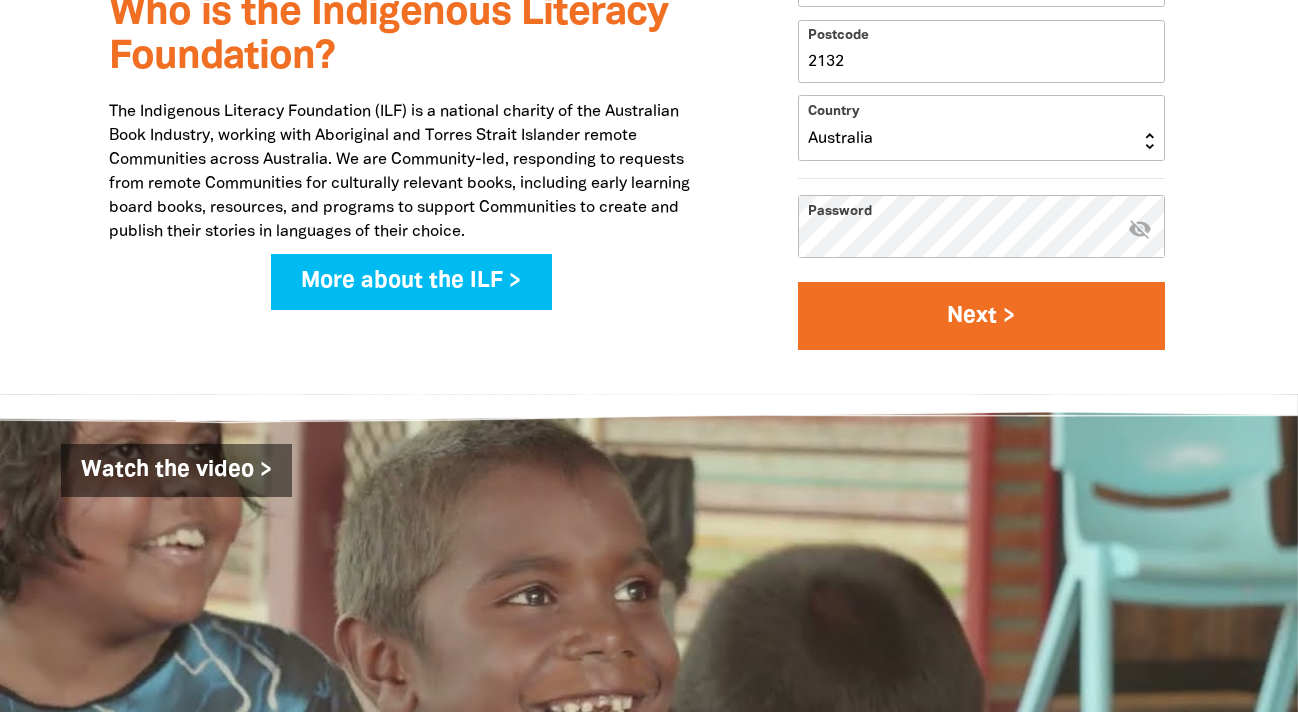 select on "No" 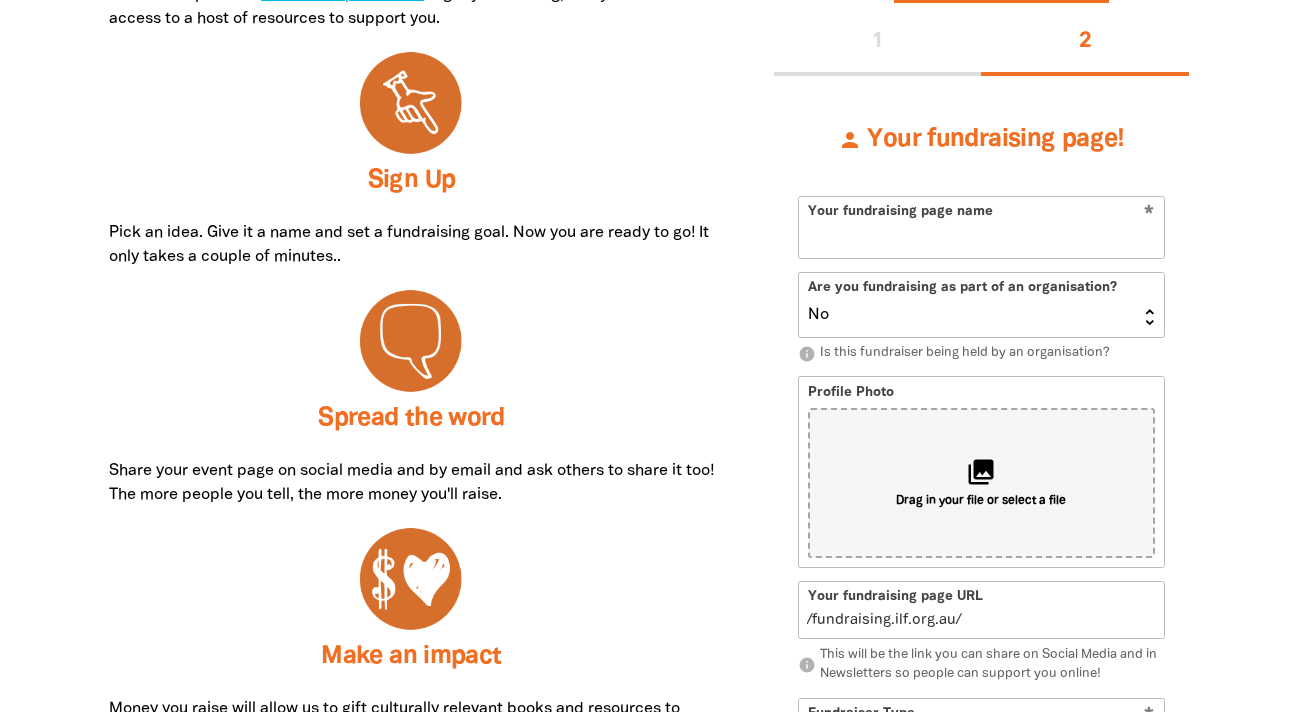 scroll, scrollTop: 746, scrollLeft: 0, axis: vertical 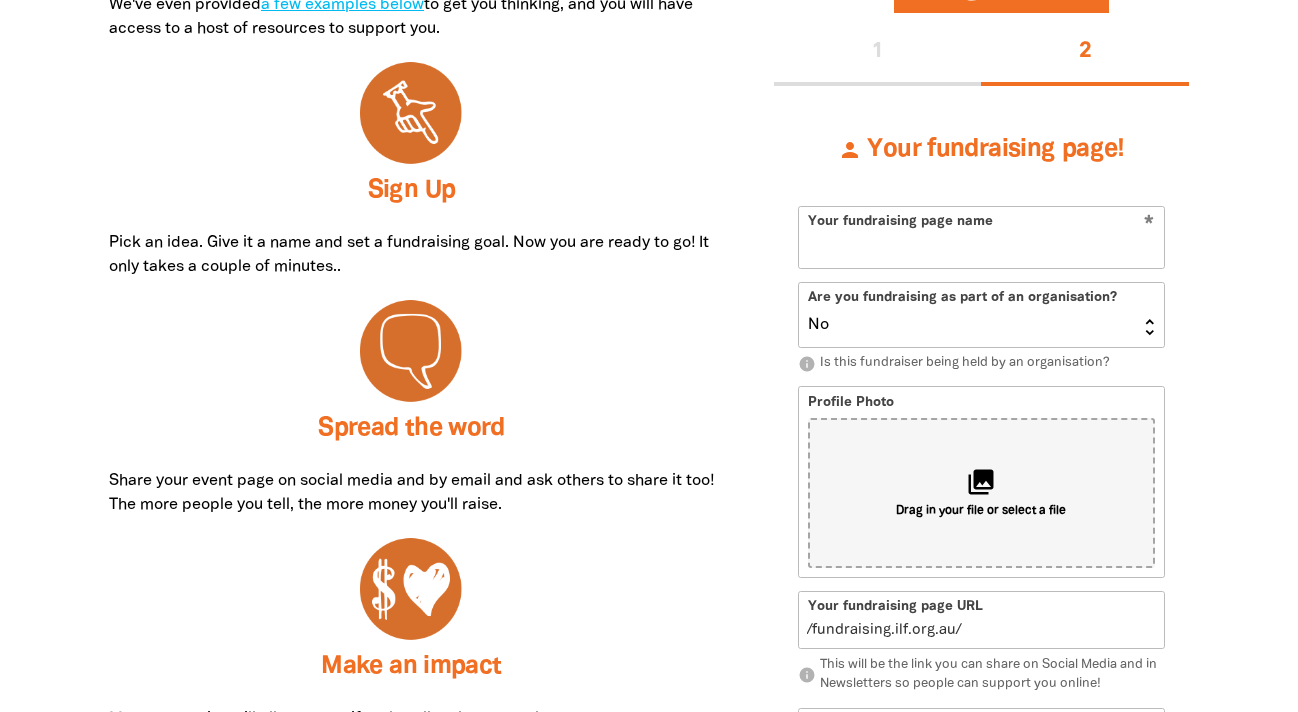 click on "Your fundraising page name" at bounding box center (981, 237) 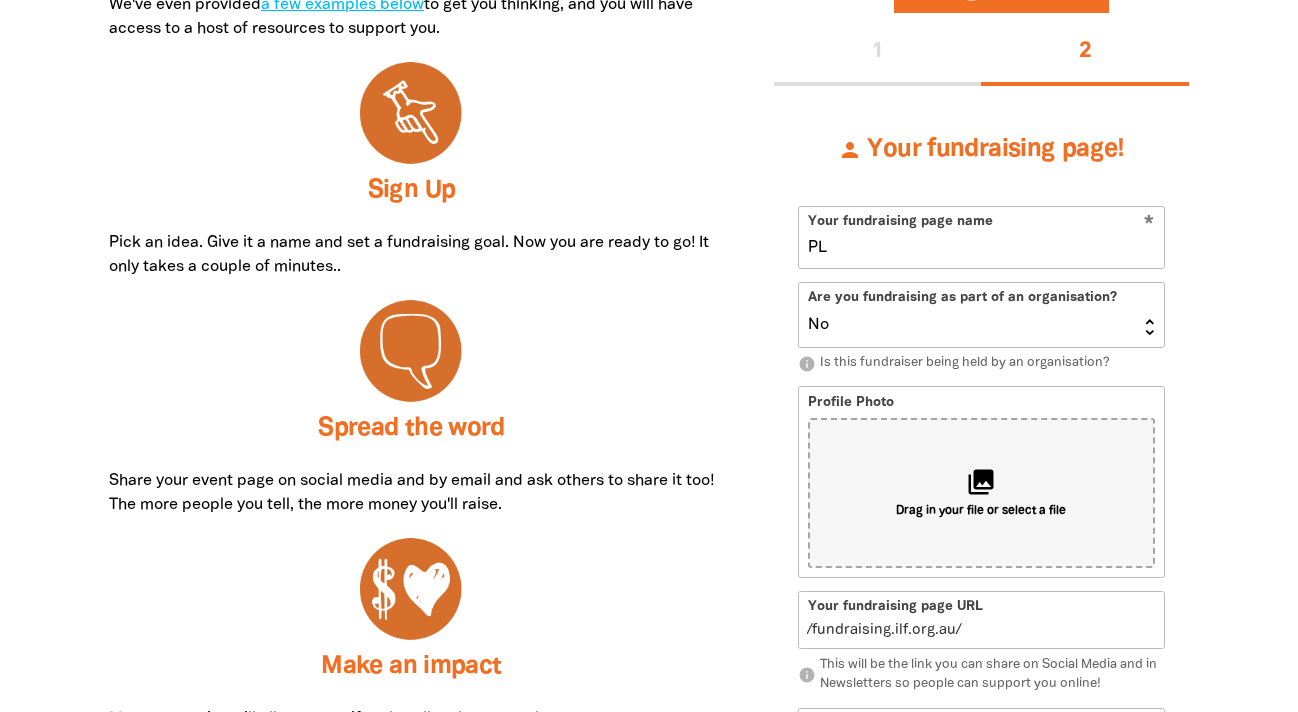 type on "PLC" 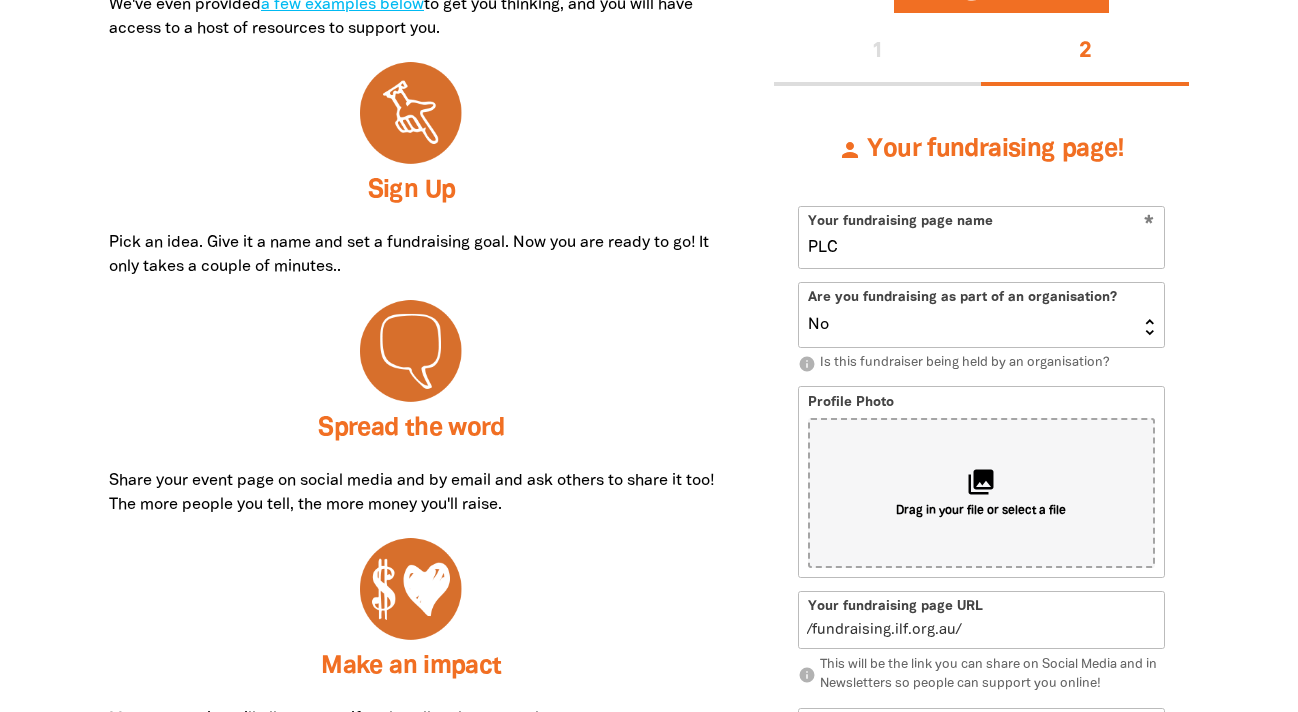 type on "p" 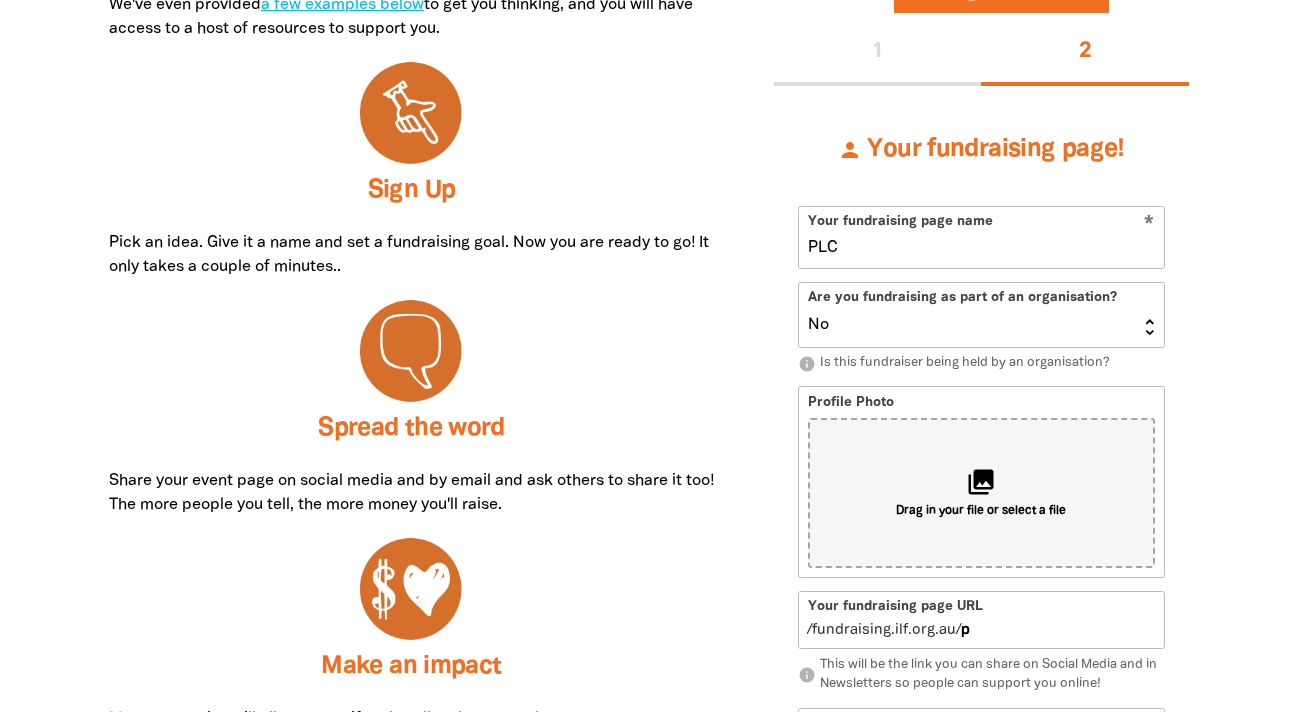 type on "PLC" 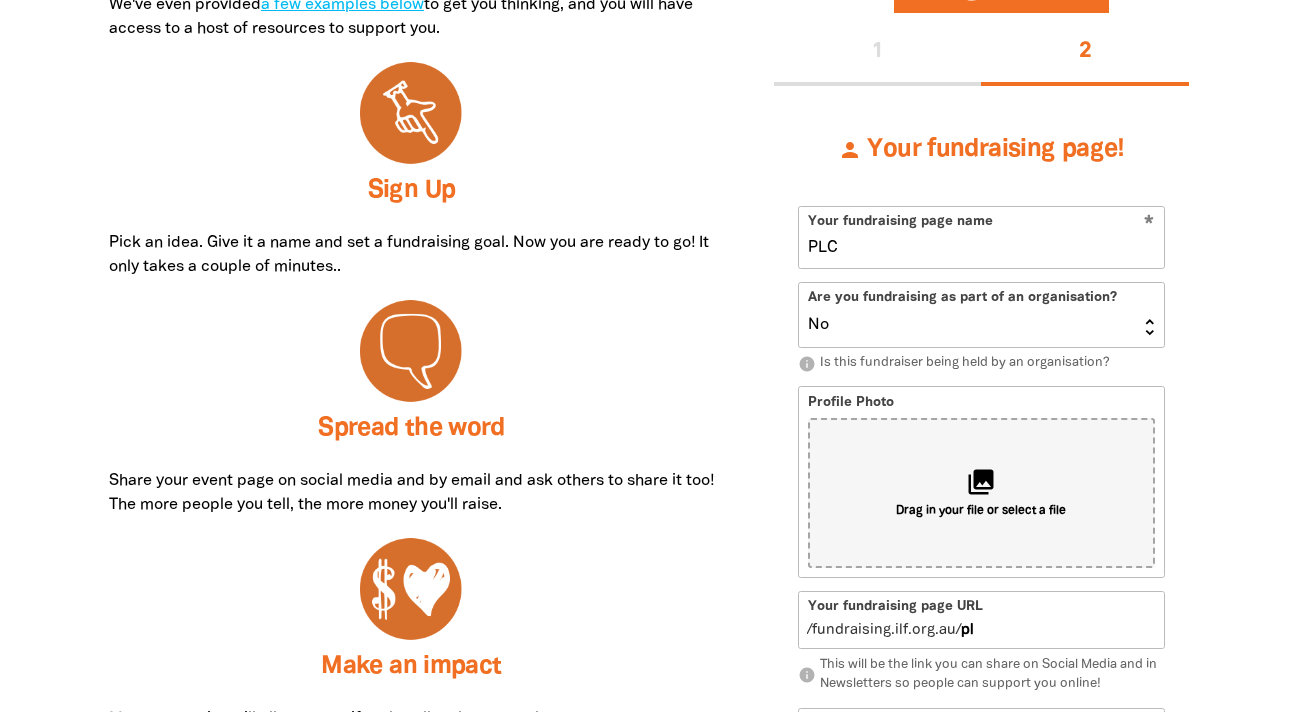 type on "plc" 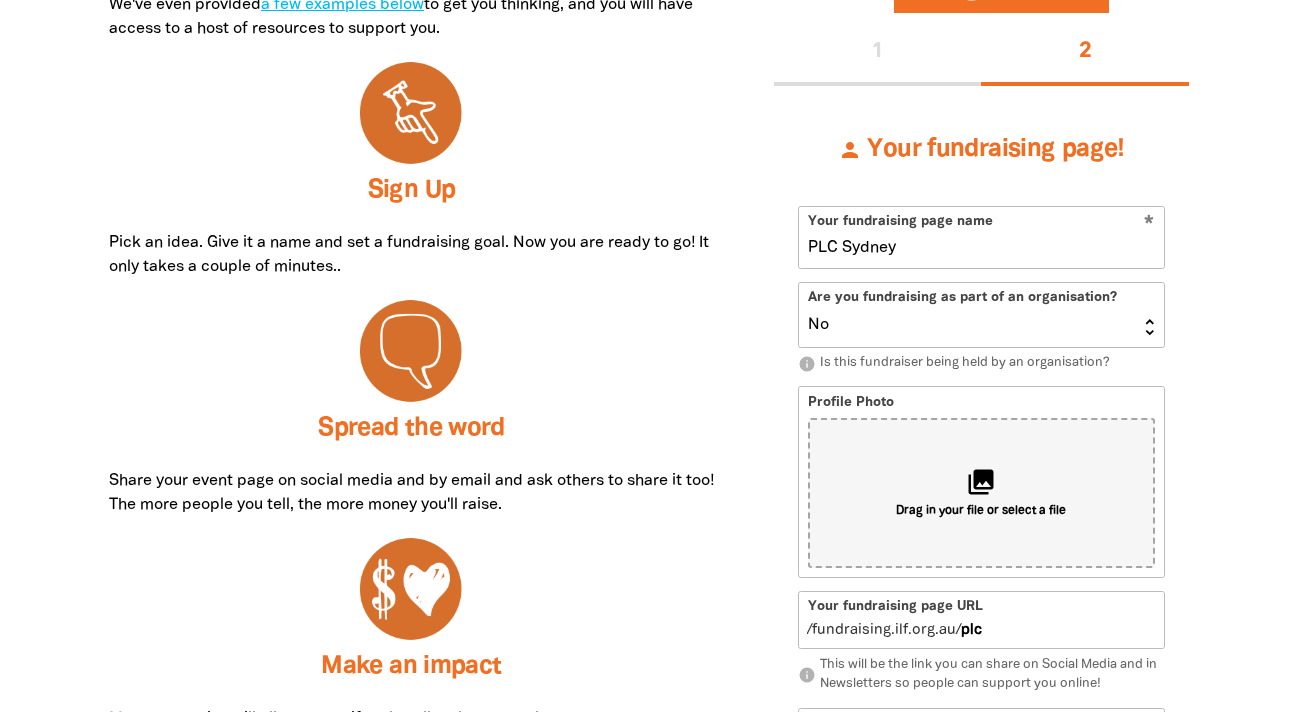 type on "PLC Sydney" 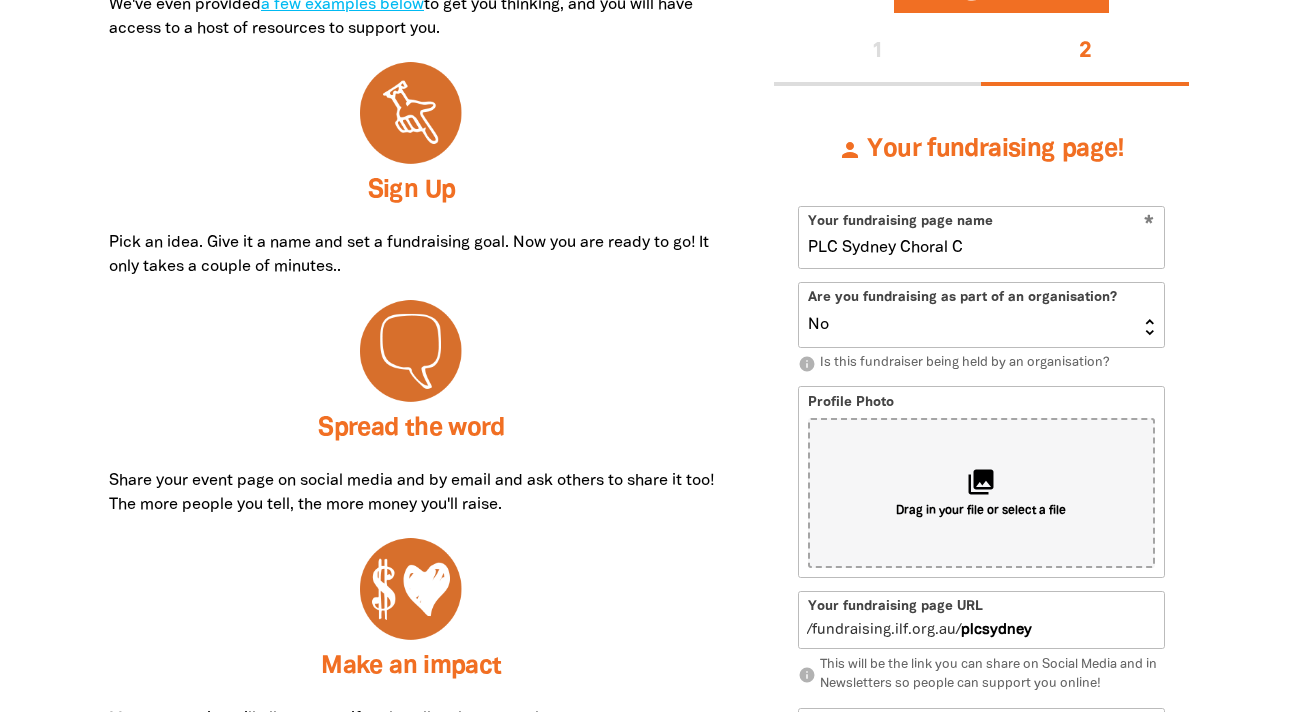 type on "PLC Sydney Choral Co" 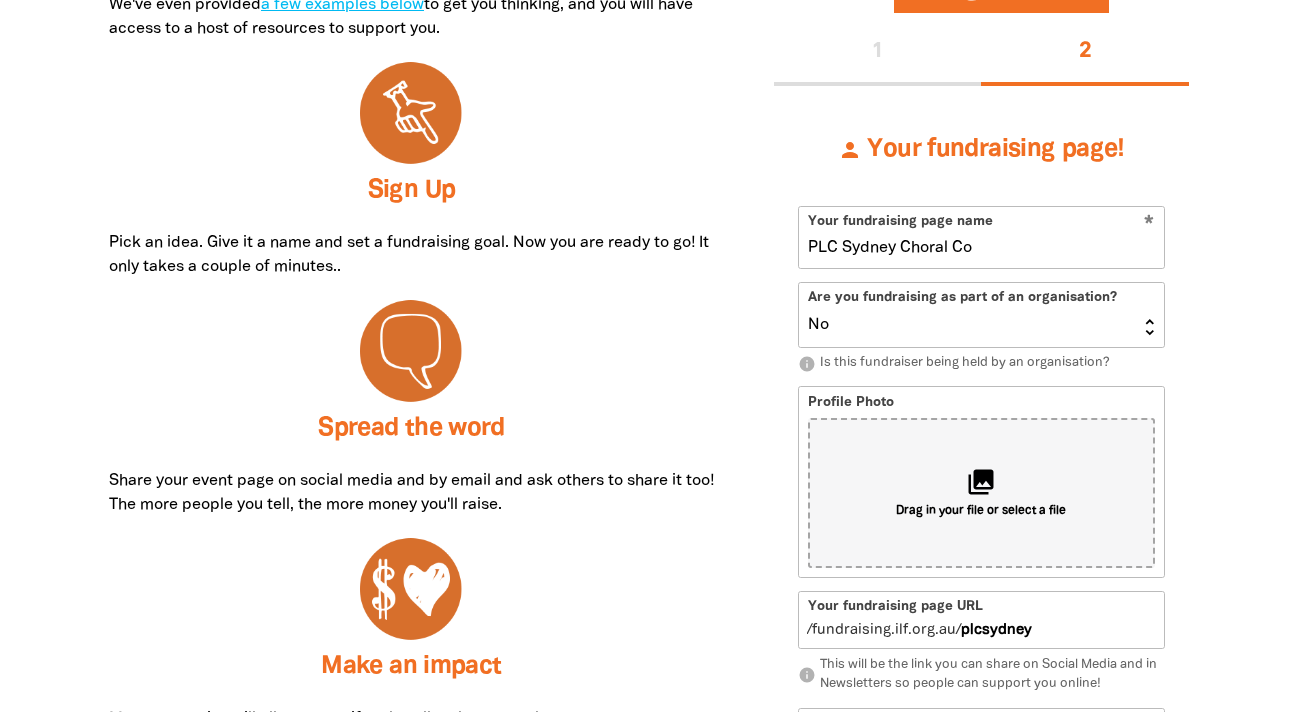type on "plcsydneychoralco" 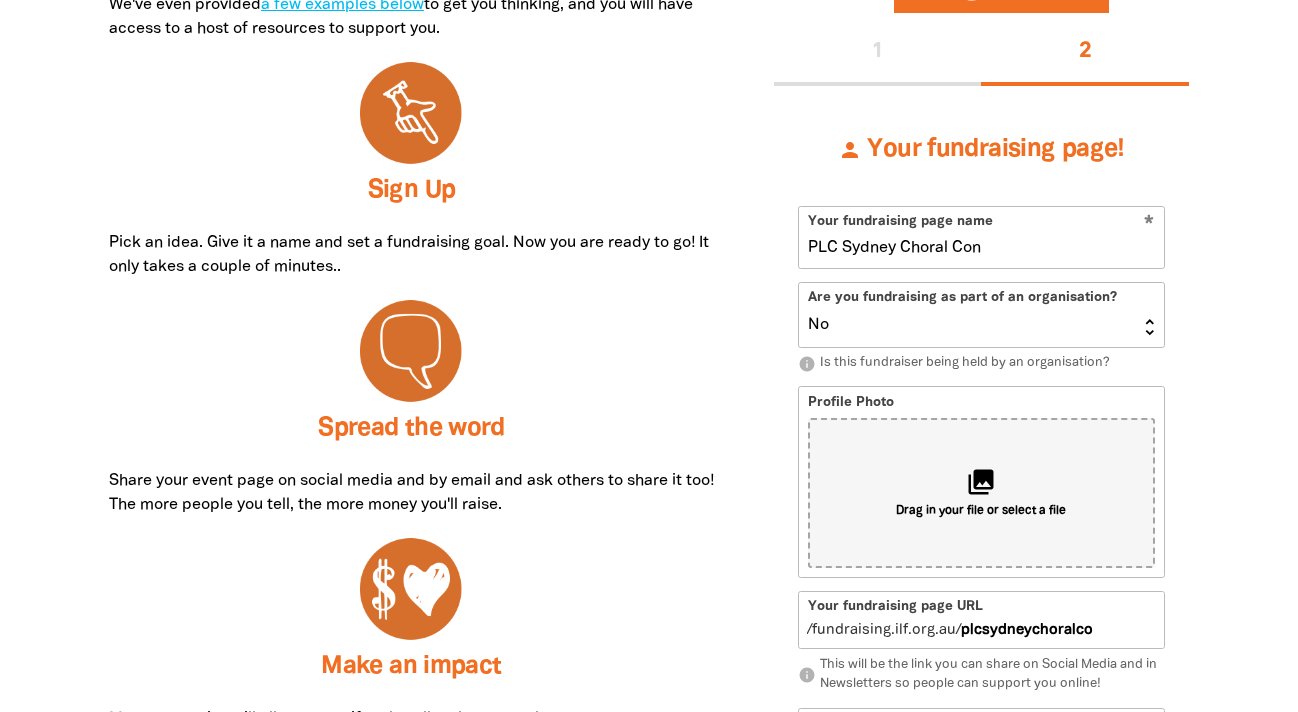 type on "PLC Sydney Choral Conc" 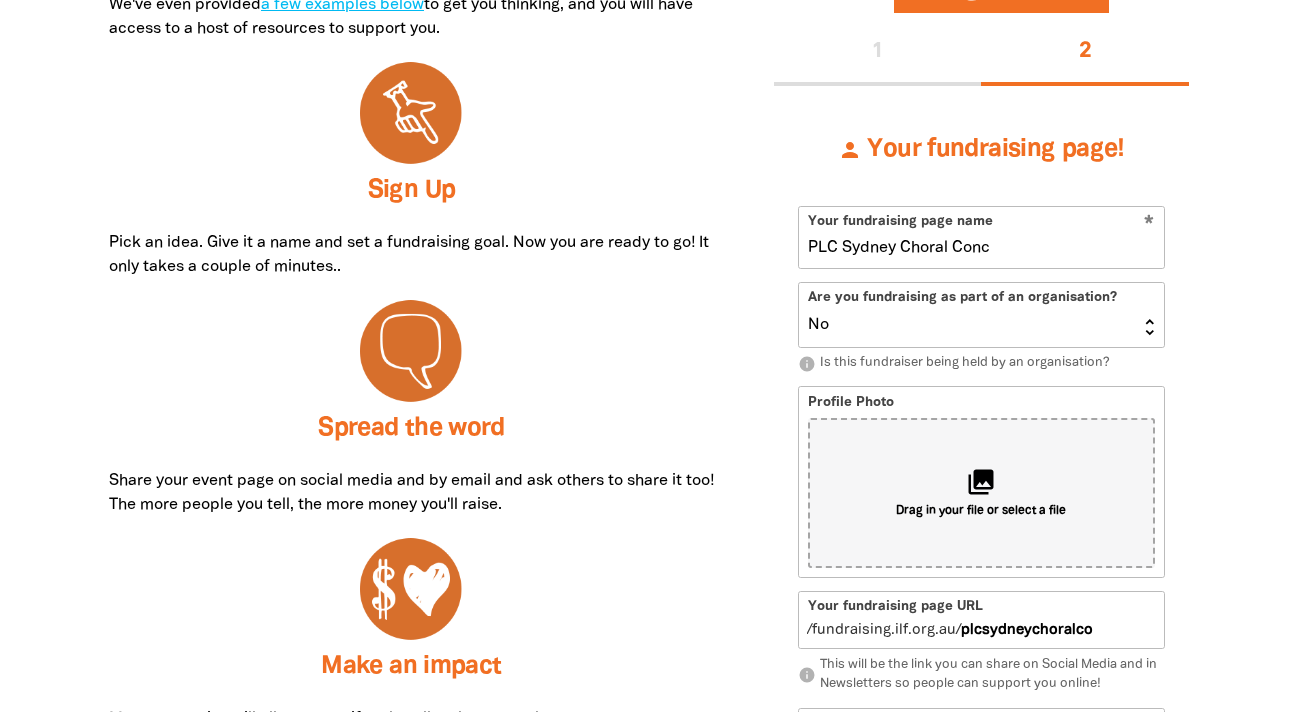 type on "plcsydneychoralconc" 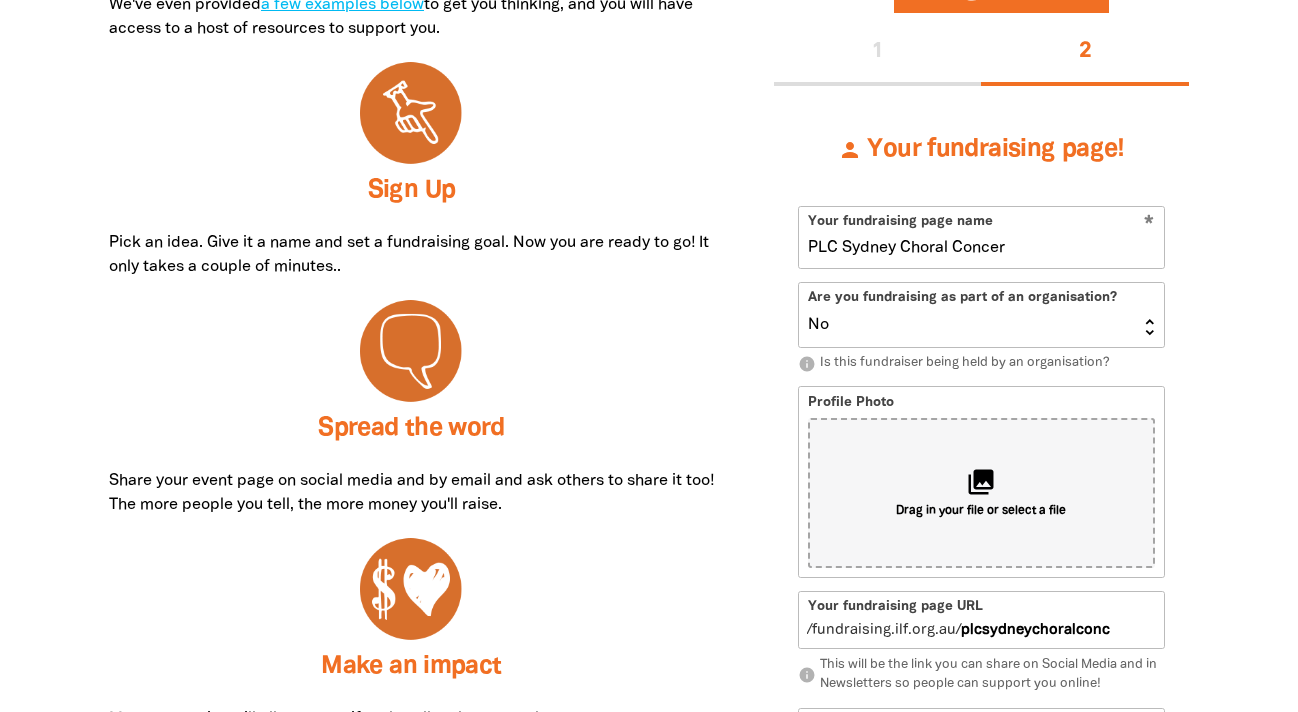 type on "PLC Sydney Choral Concert" 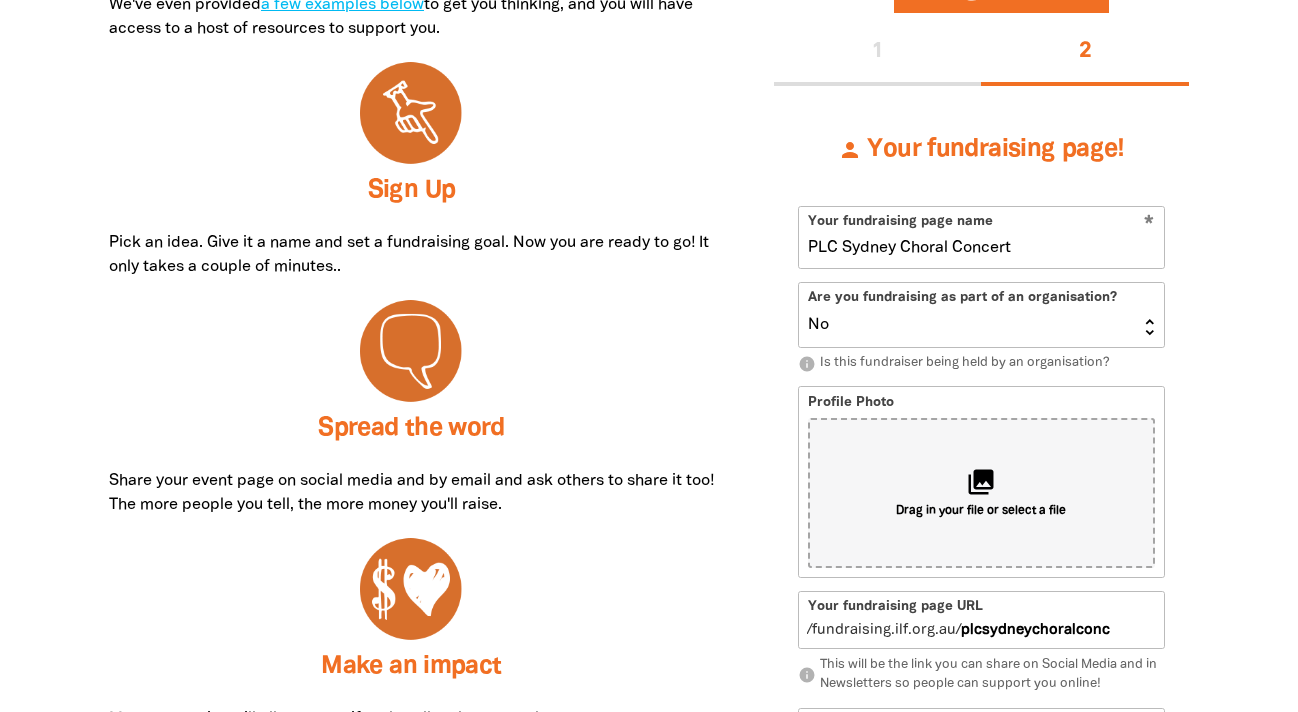 type on "plcsydneychoralconcert" 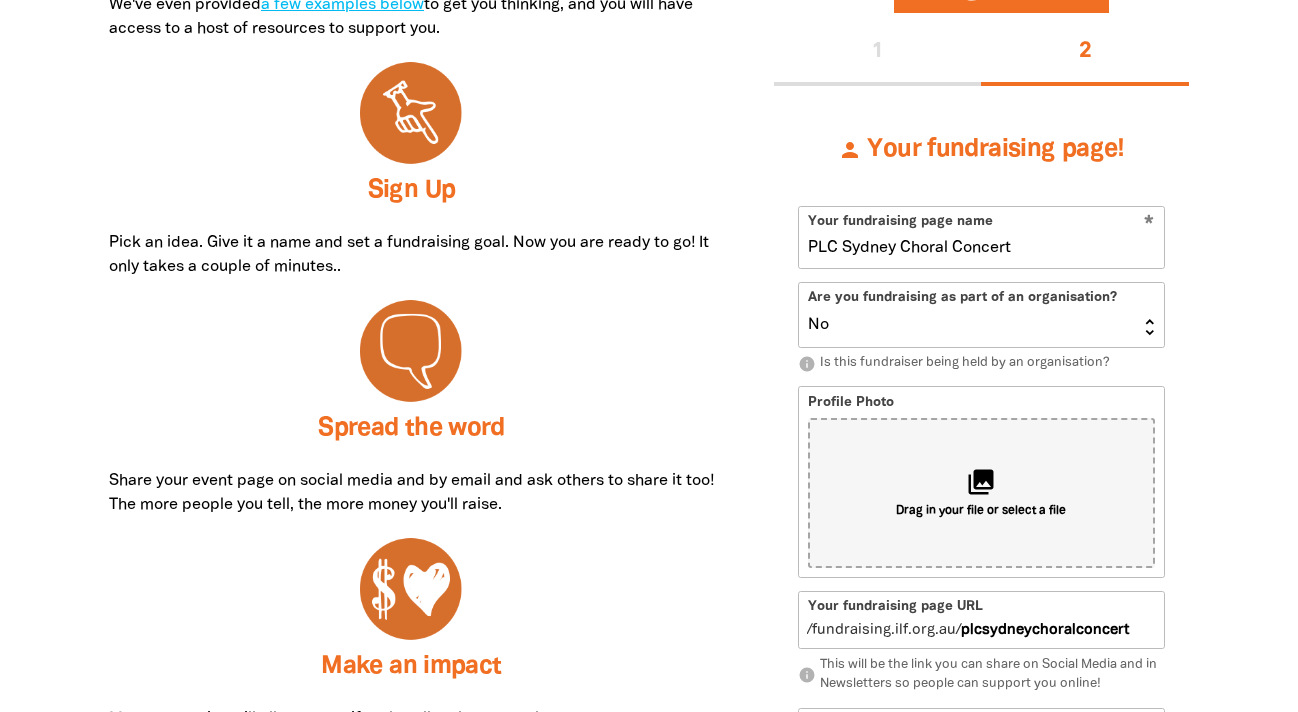 type on "PLC Sydney Choral Concert" 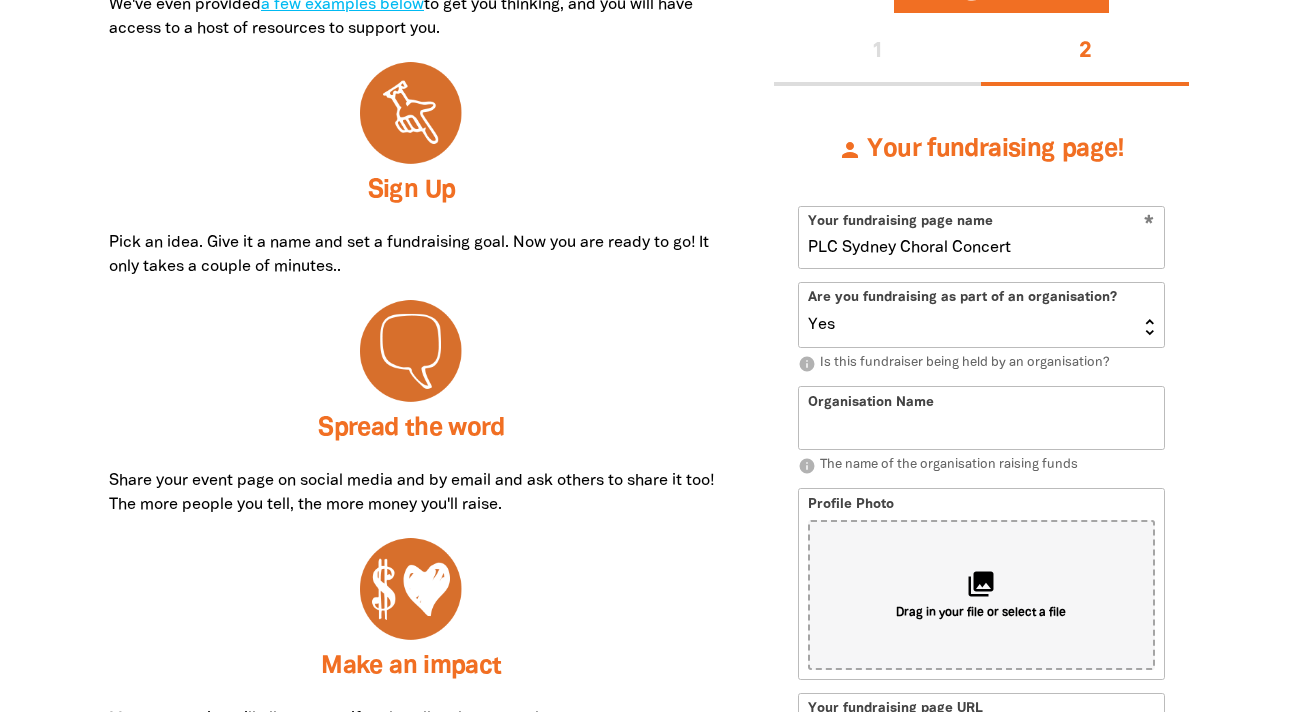 click on "Organisation Name" at bounding box center [981, 417] 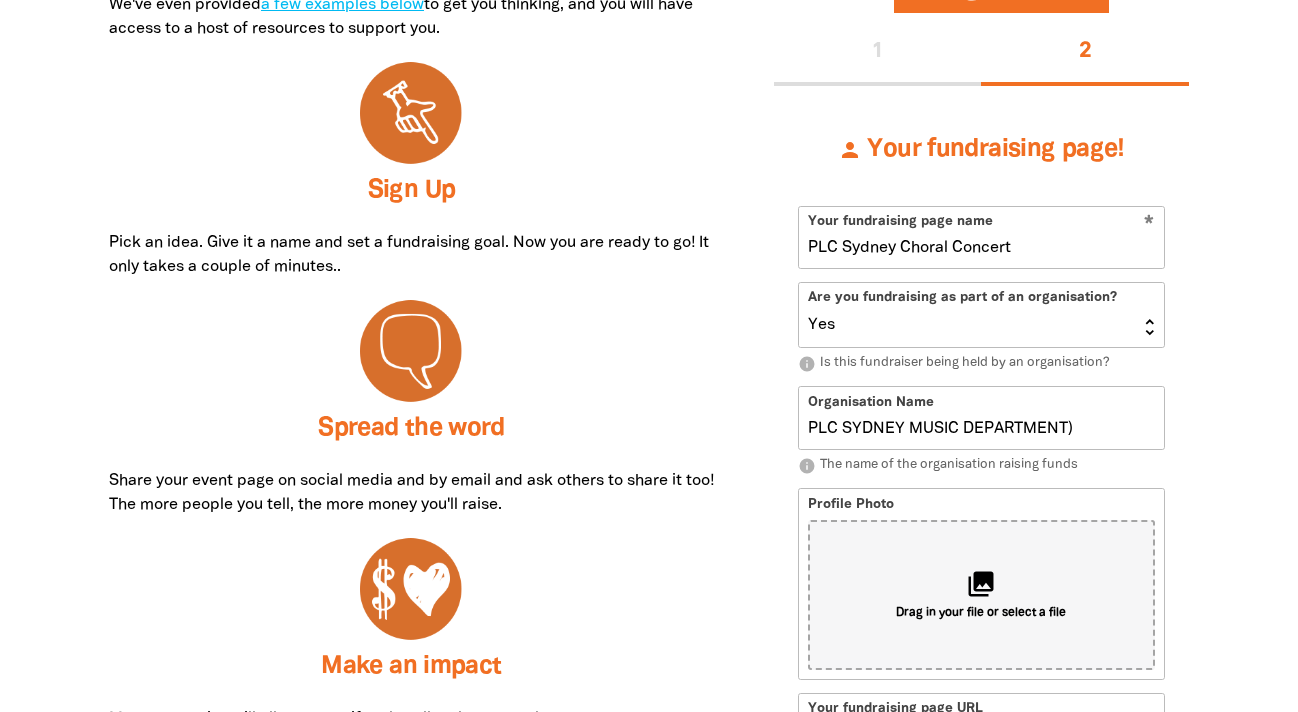 click on "PLC SYDNEY MUSIC DEPARTMENT)" at bounding box center [981, 417] 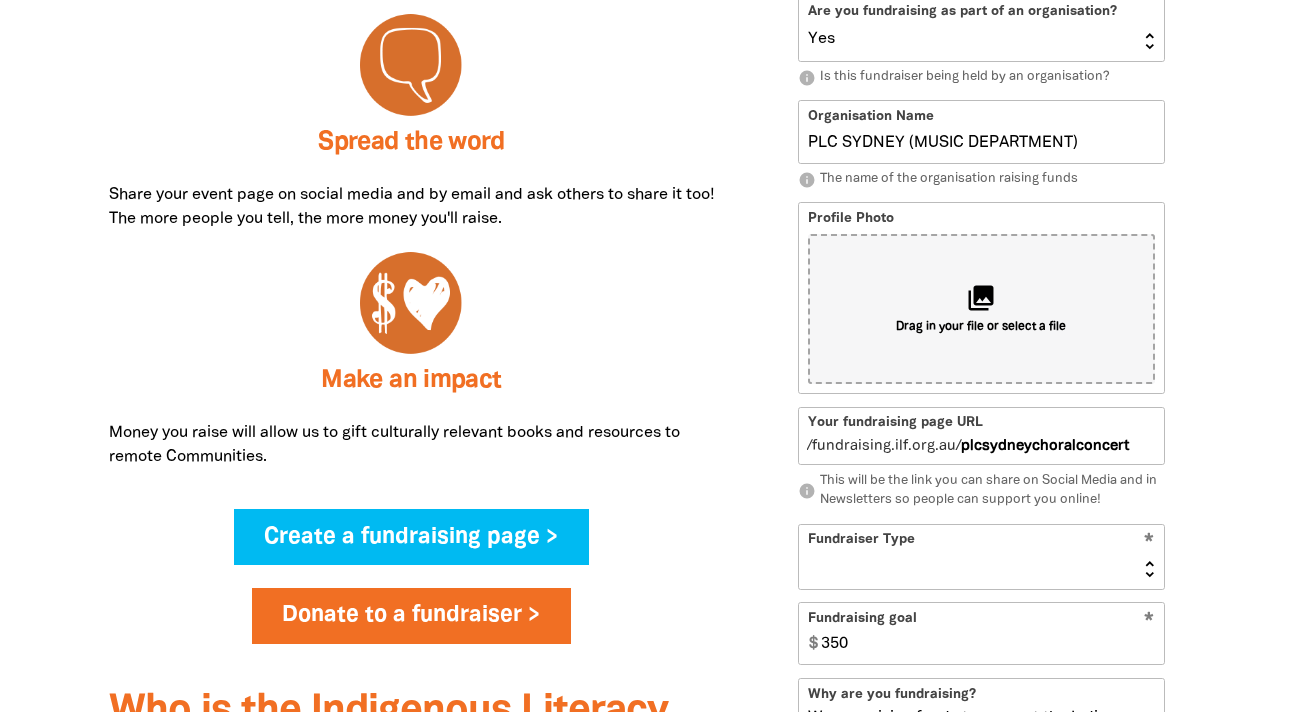 scroll, scrollTop: 1042, scrollLeft: 0, axis: vertical 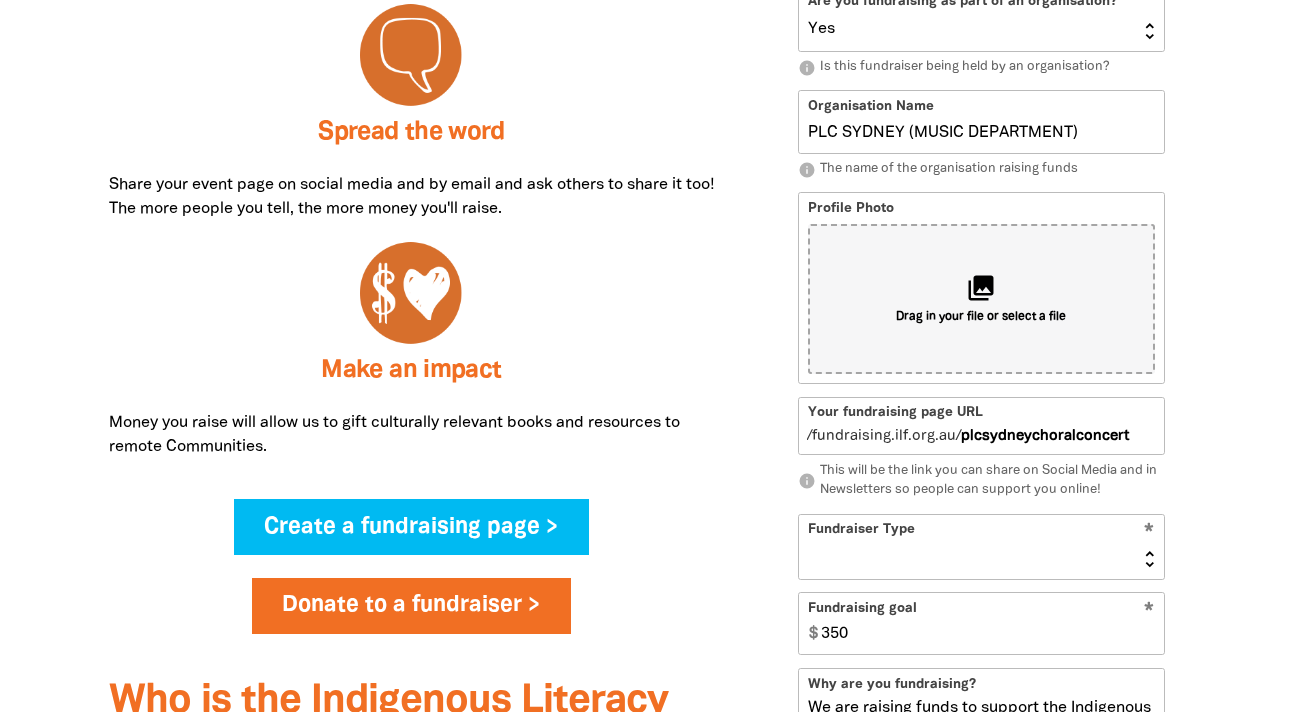 type on "PLC SYDNEY (MUSIC DEPARTMENT)" 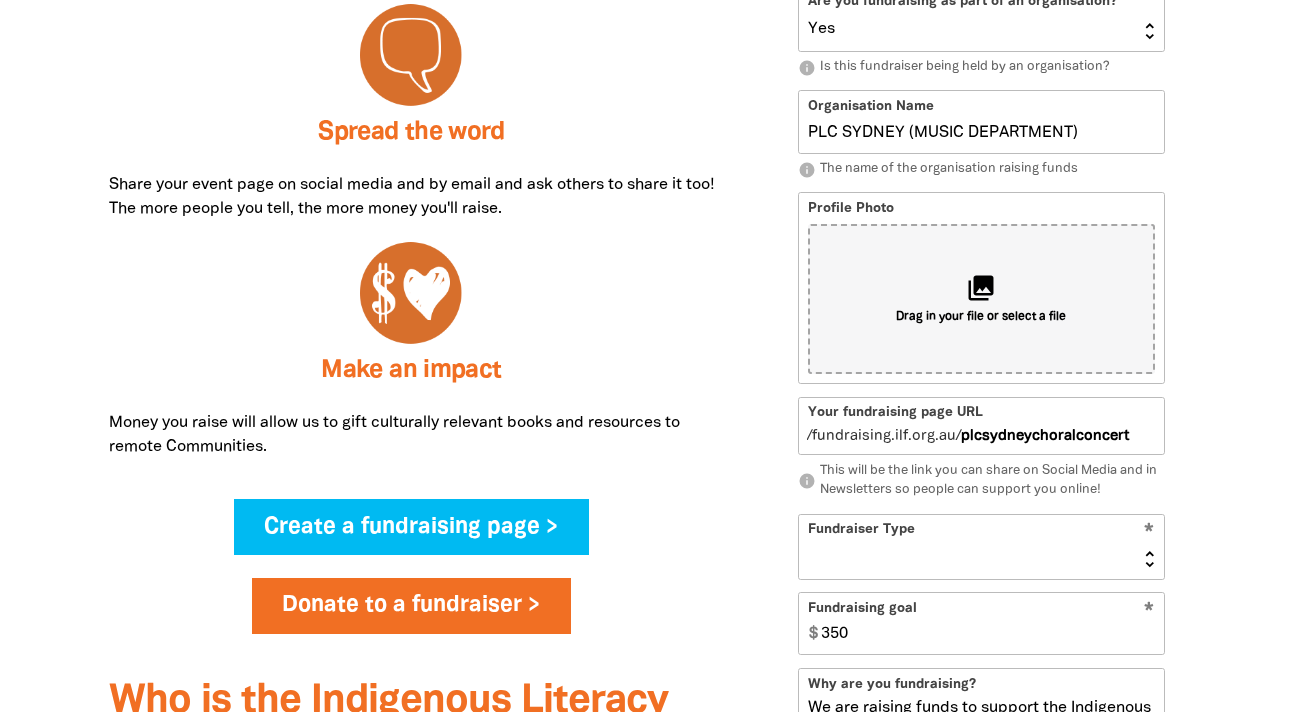 select on "School" 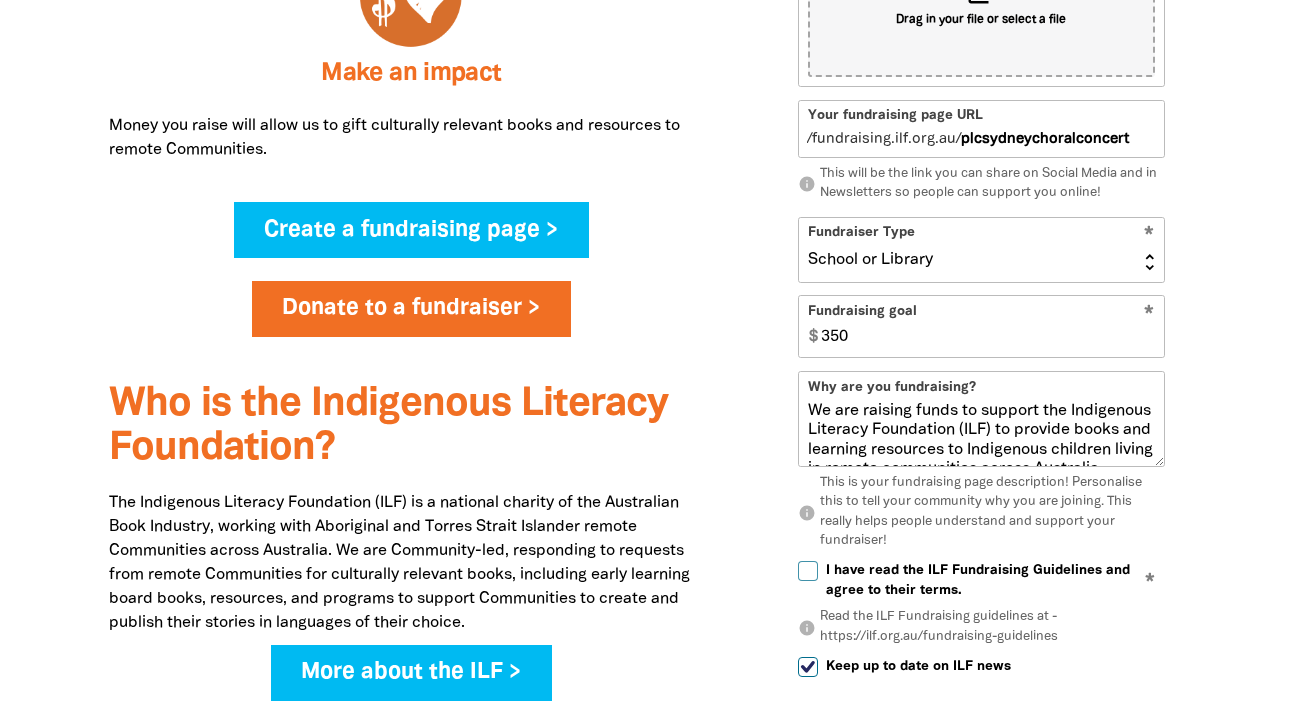 scroll, scrollTop: 1373, scrollLeft: 0, axis: vertical 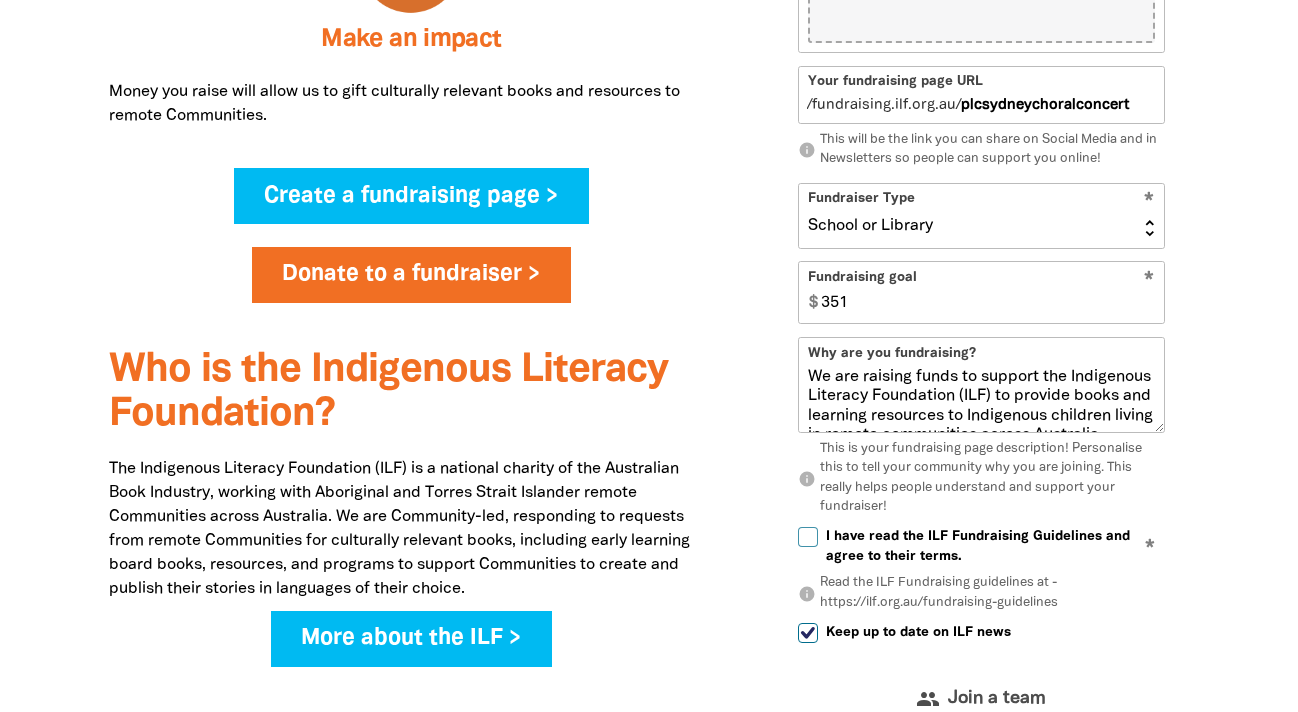 click on "351" at bounding box center (988, 292) 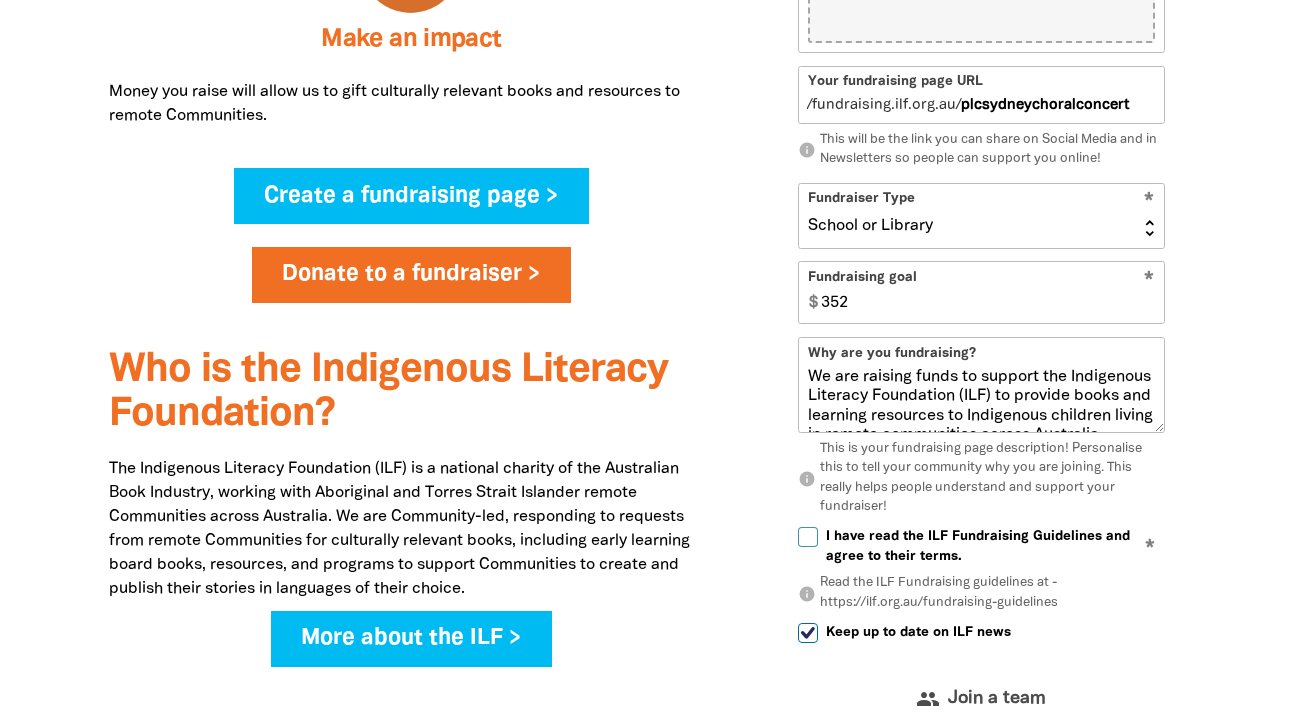 click on "352" at bounding box center (988, 292) 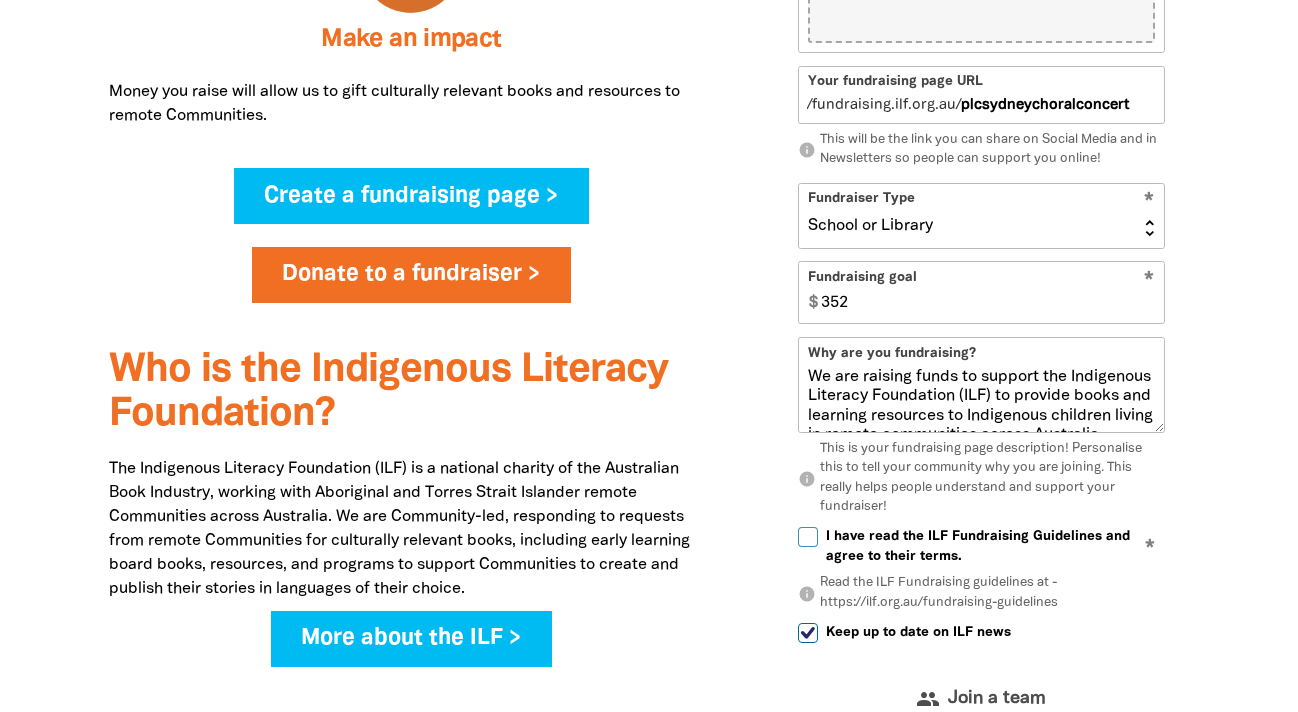 drag, startPoint x: 853, startPoint y: 309, endPoint x: 809, endPoint y: 308, distance: 44.011364 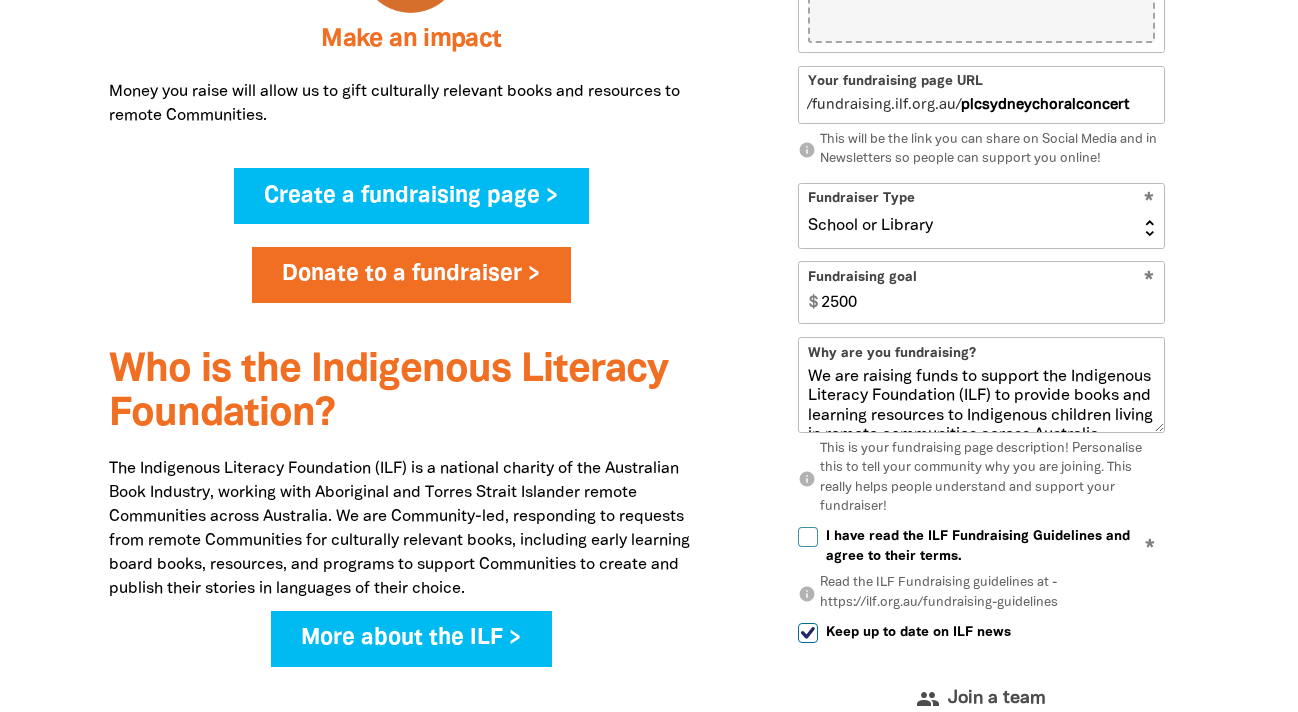 type on "2500" 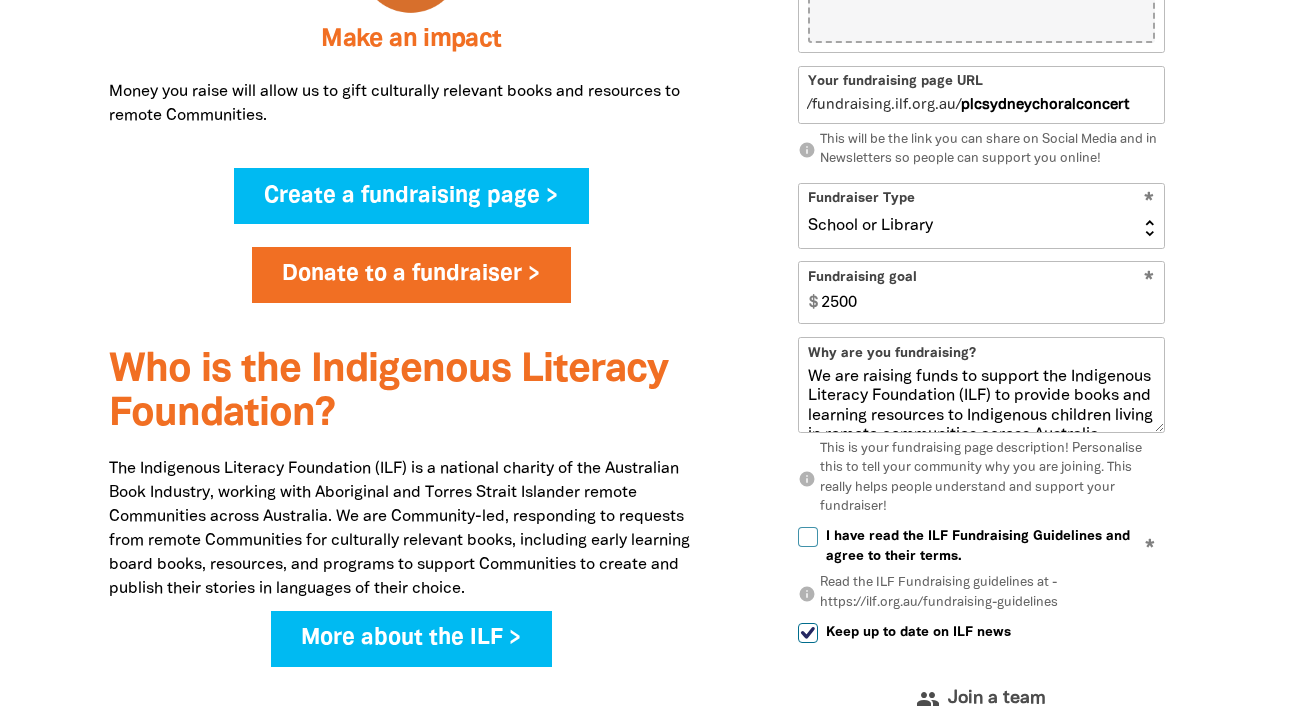 select on "No" 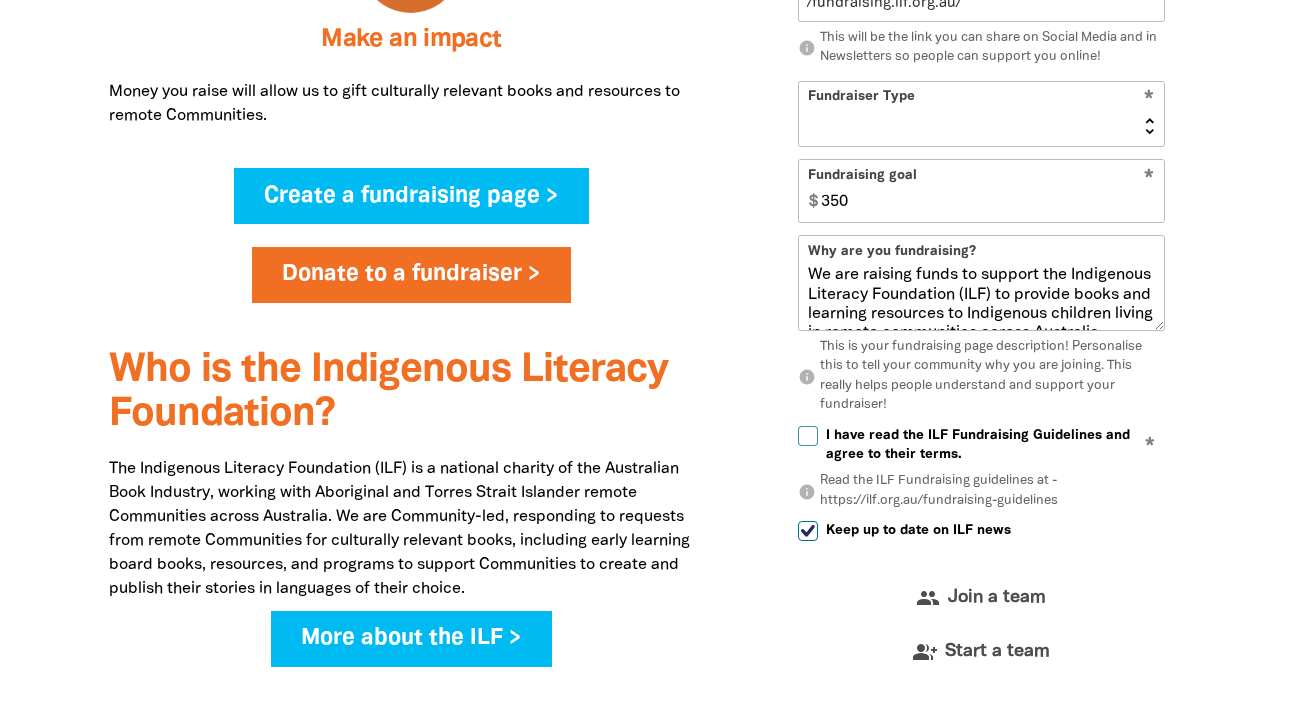 select on "No" 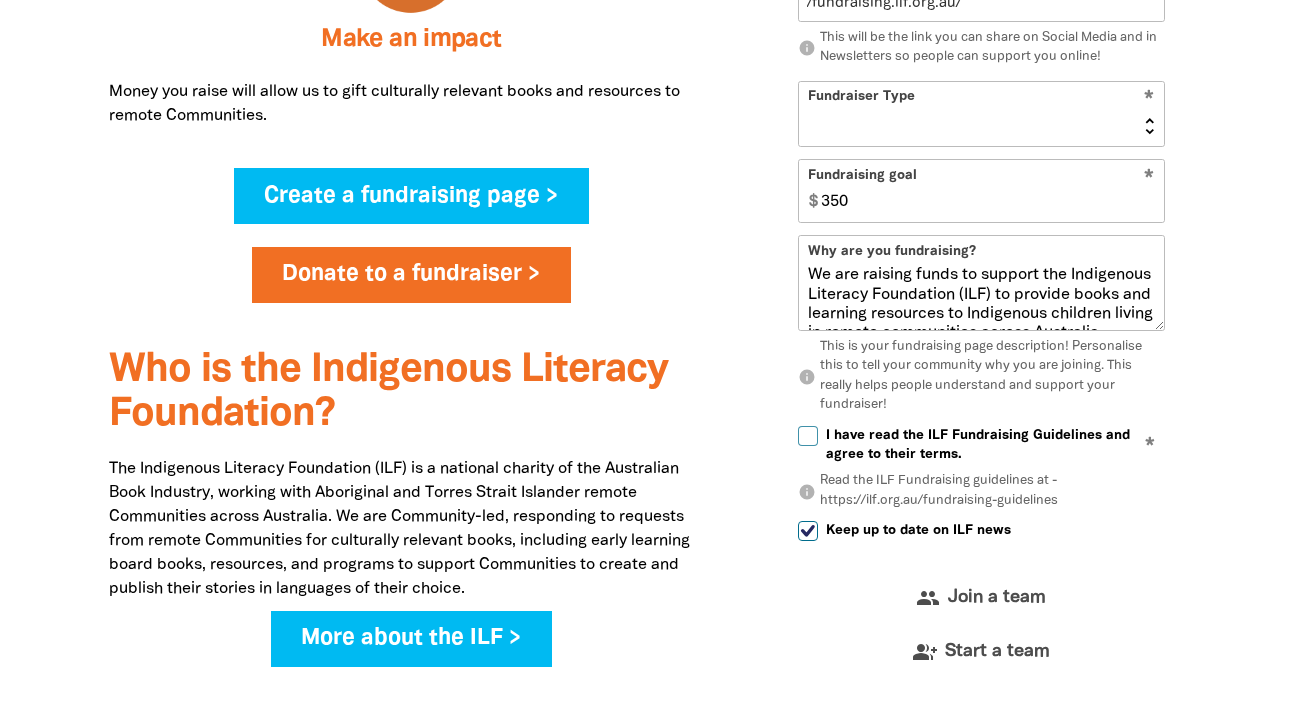 select on "No" 